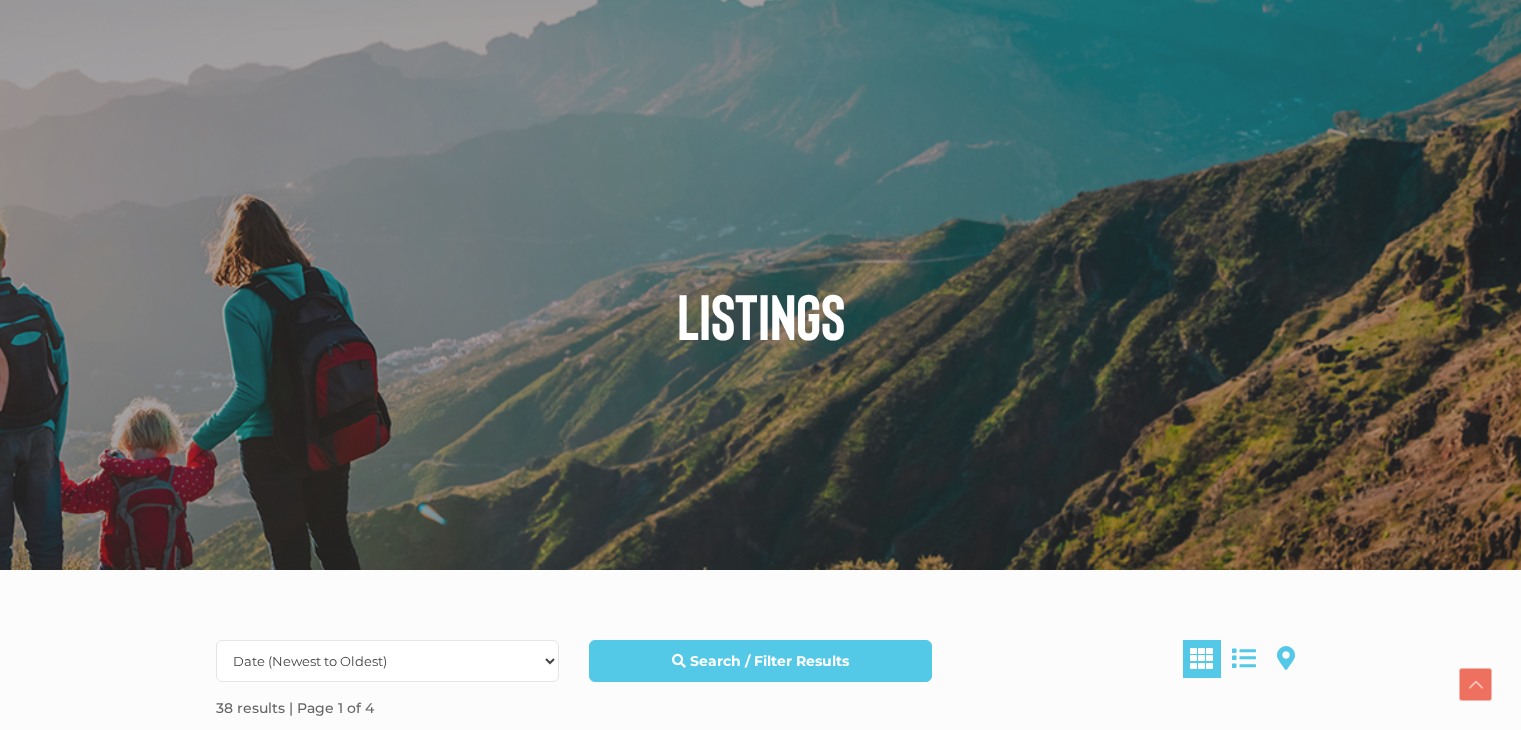 scroll, scrollTop: 656, scrollLeft: 0, axis: vertical 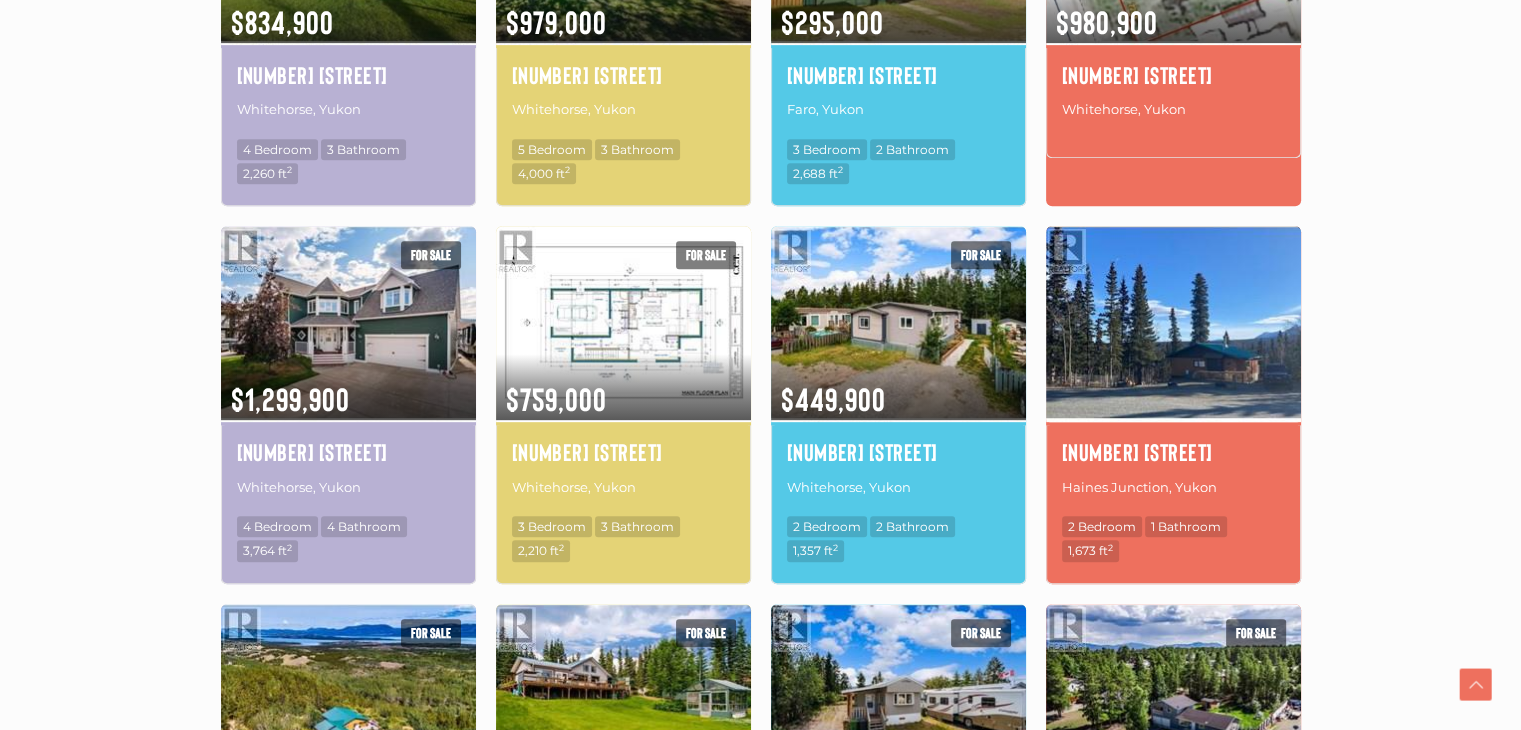 click at bounding box center [1173, 322] 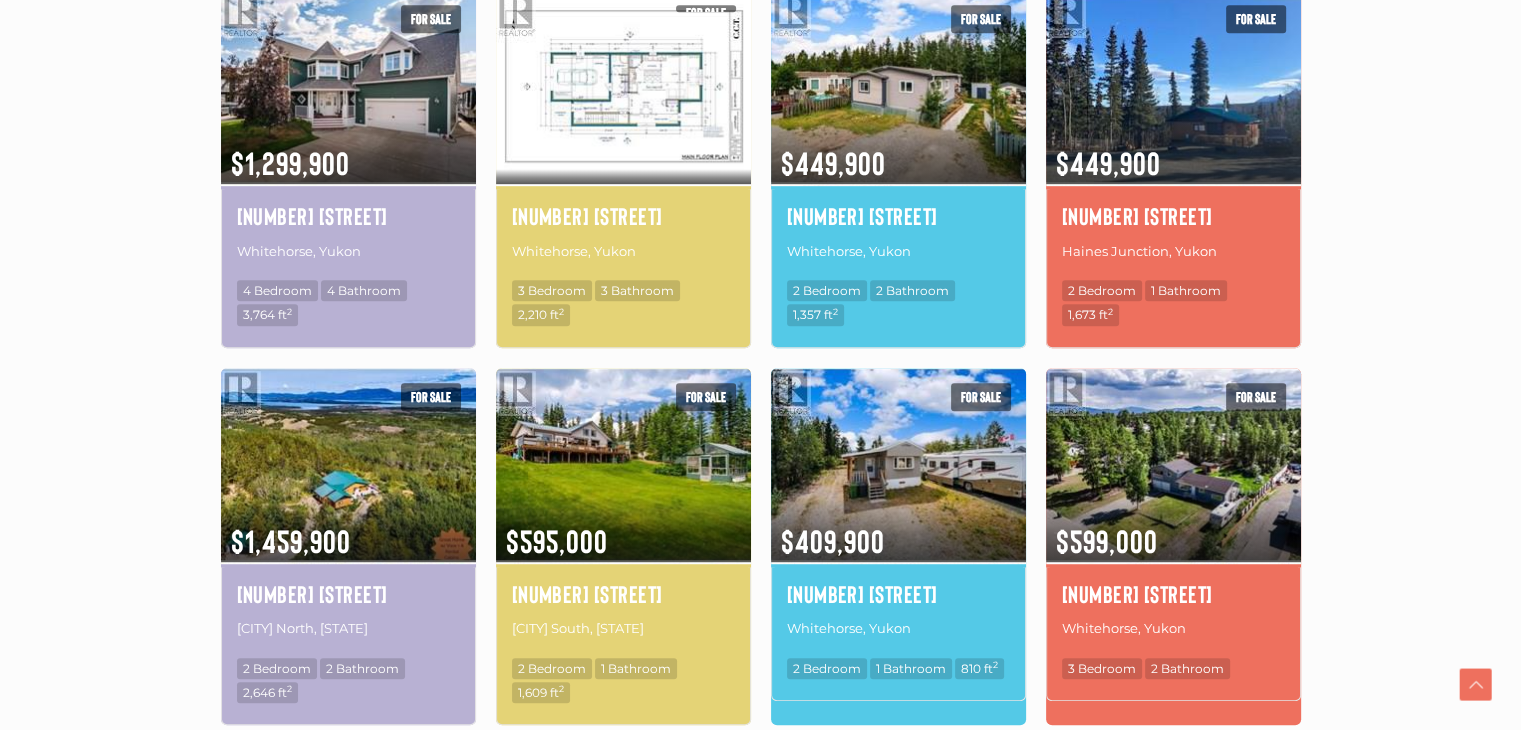 scroll, scrollTop: 1128, scrollLeft: 0, axis: vertical 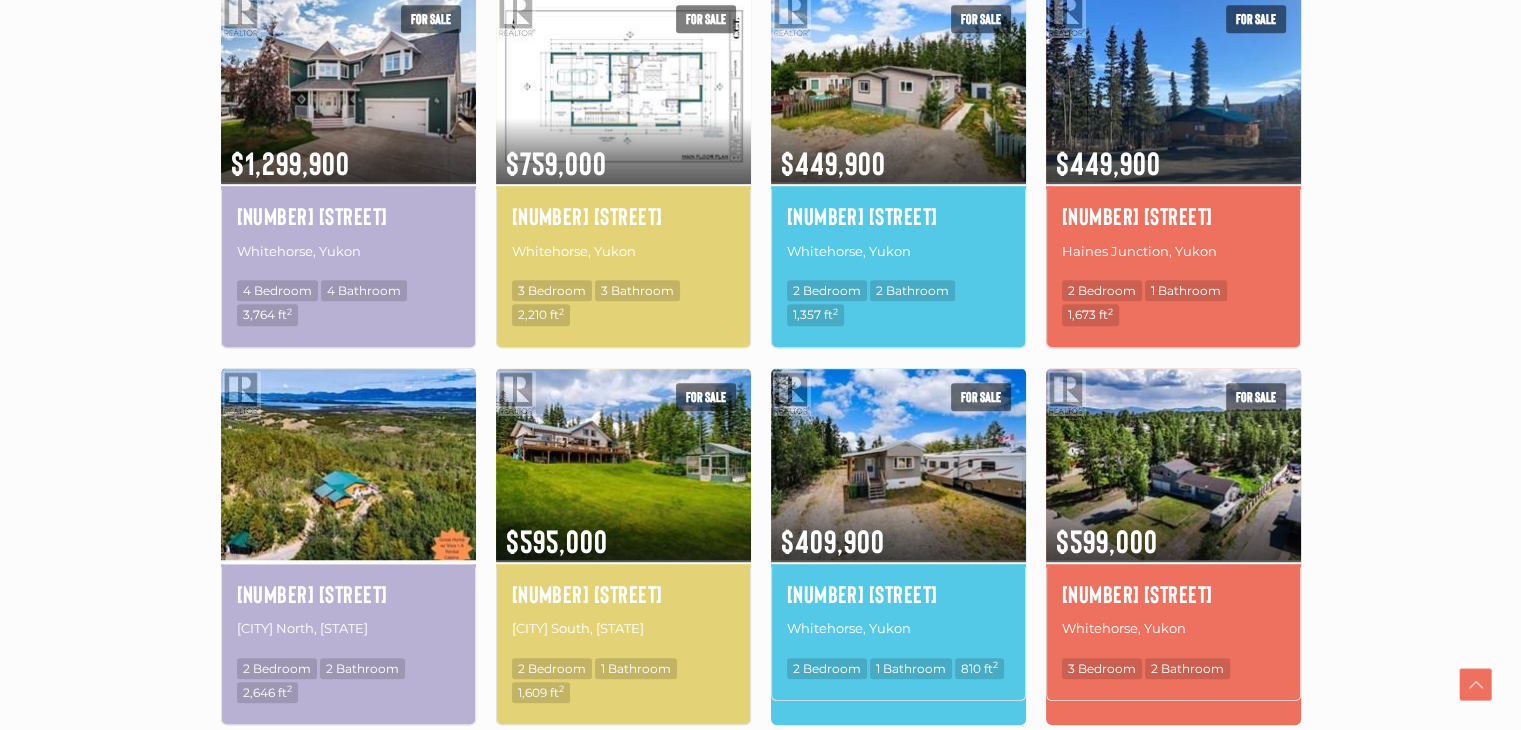 click at bounding box center (348, 464) 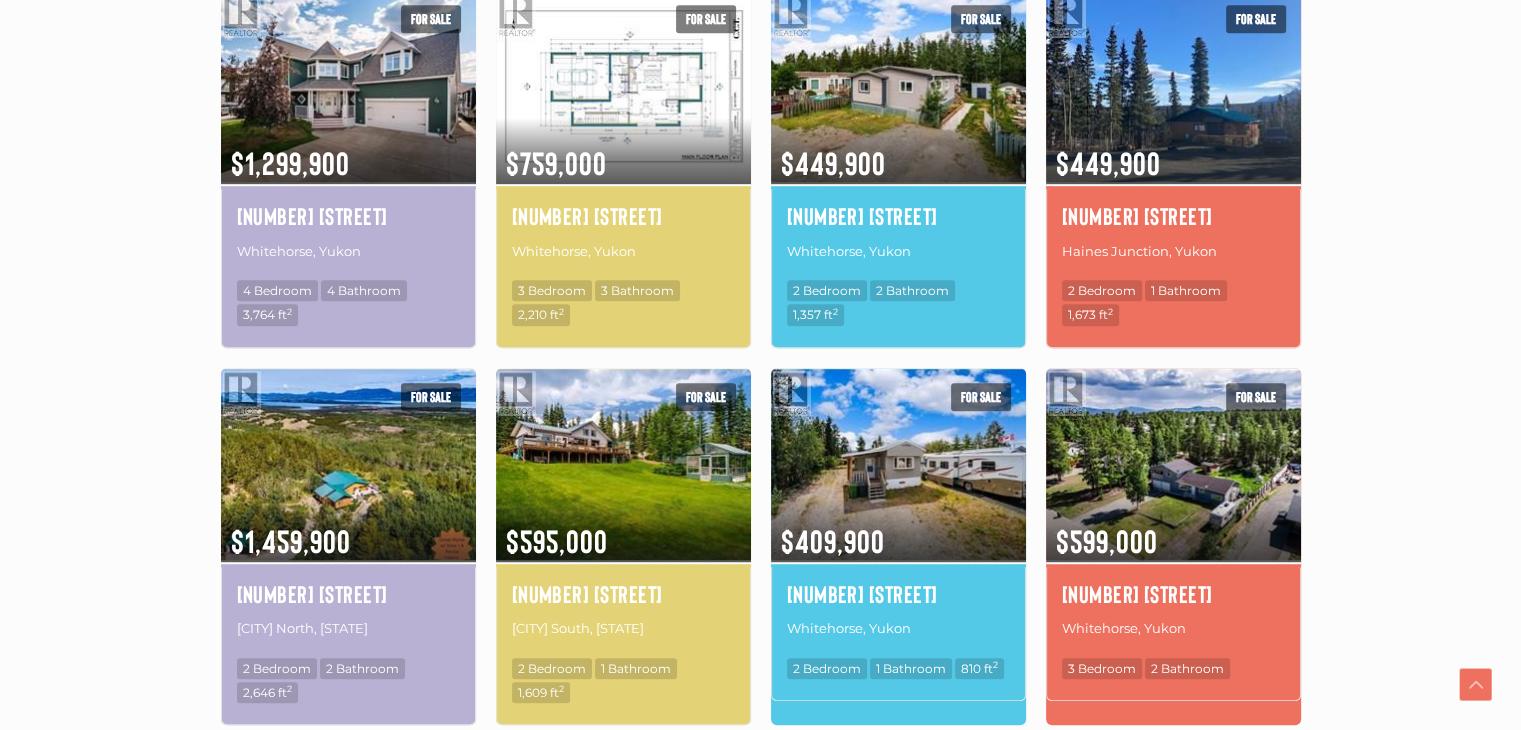 drag, startPoint x: 379, startPoint y: 493, endPoint x: 170, endPoint y: 371, distance: 242.00206 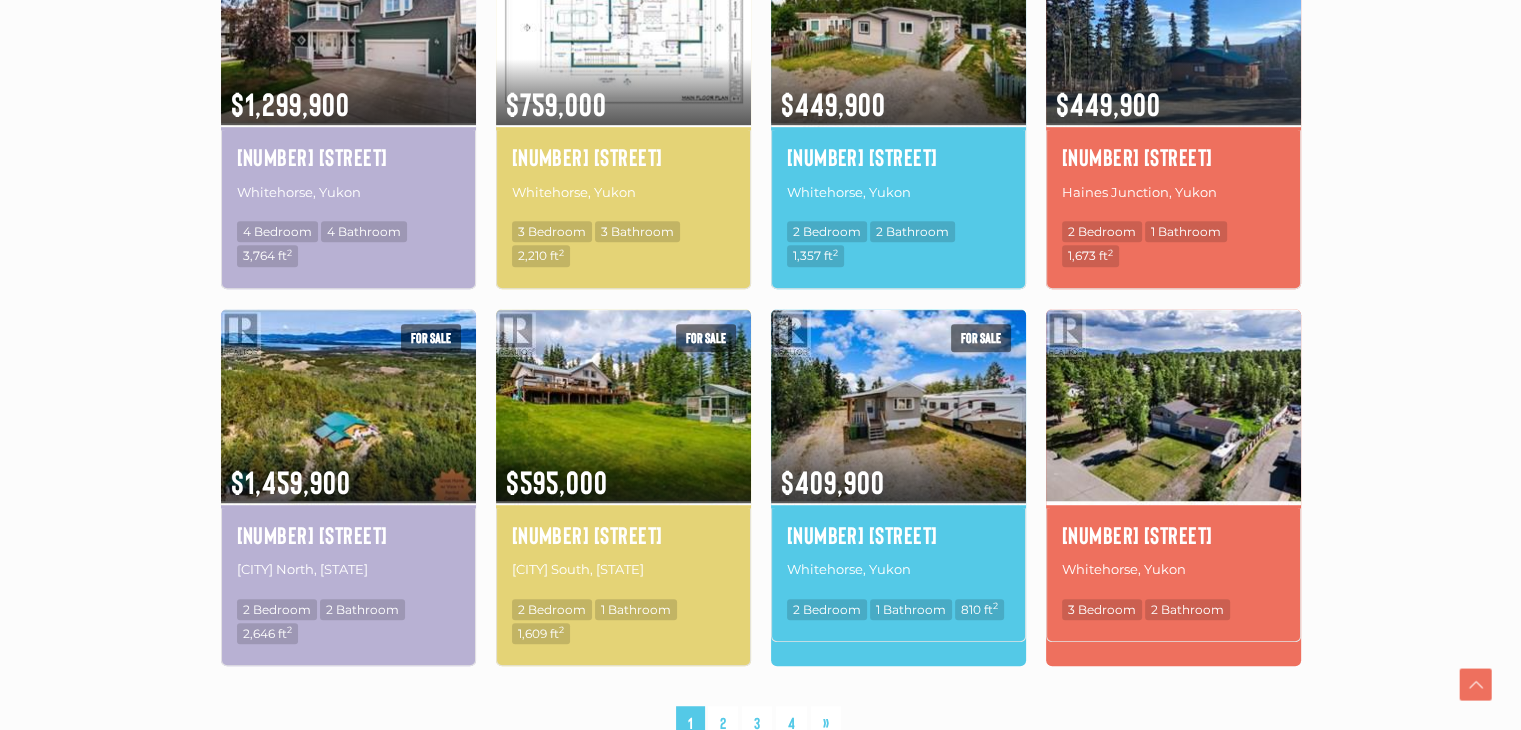 scroll, scrollTop: 1310, scrollLeft: 0, axis: vertical 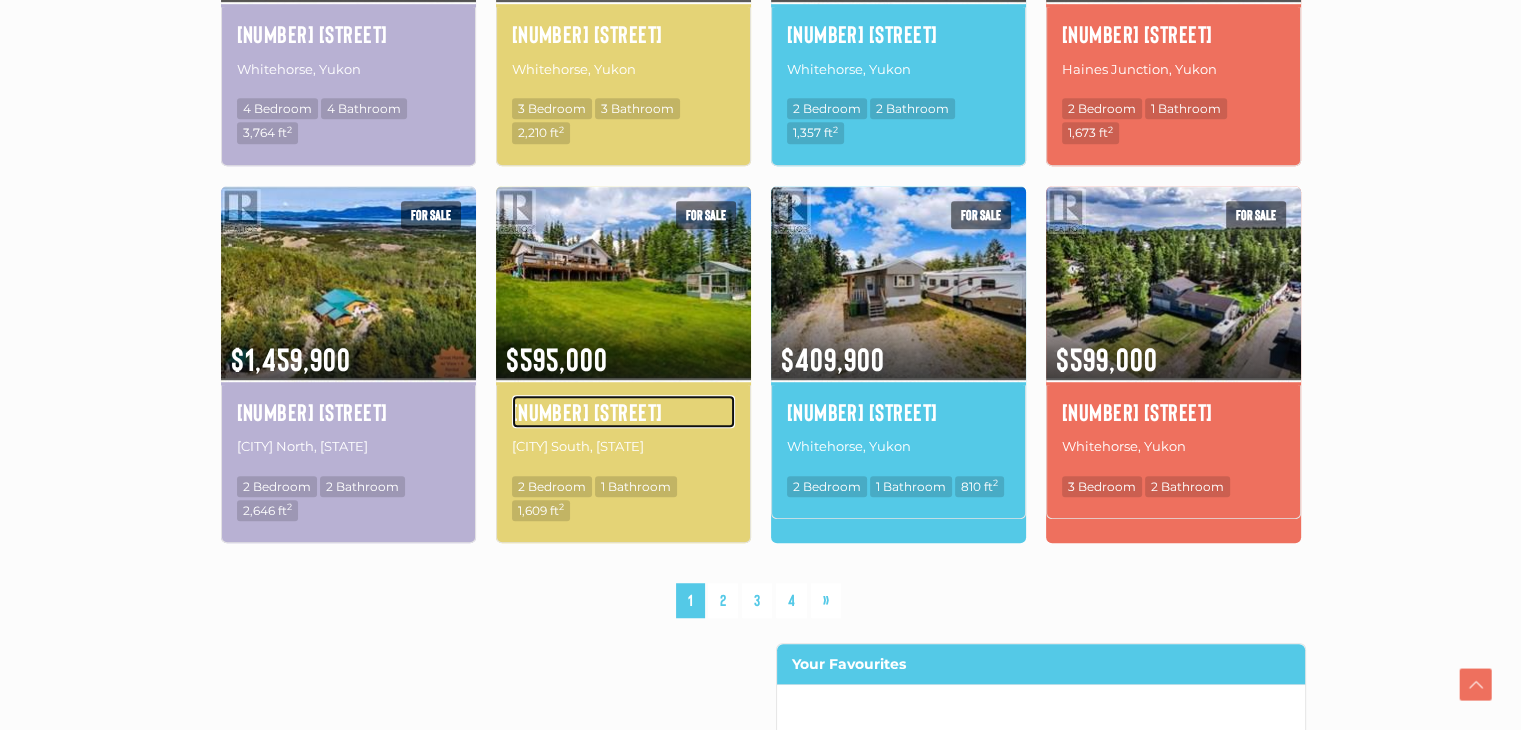 click on "52 Lakeview Road" at bounding box center [623, 412] 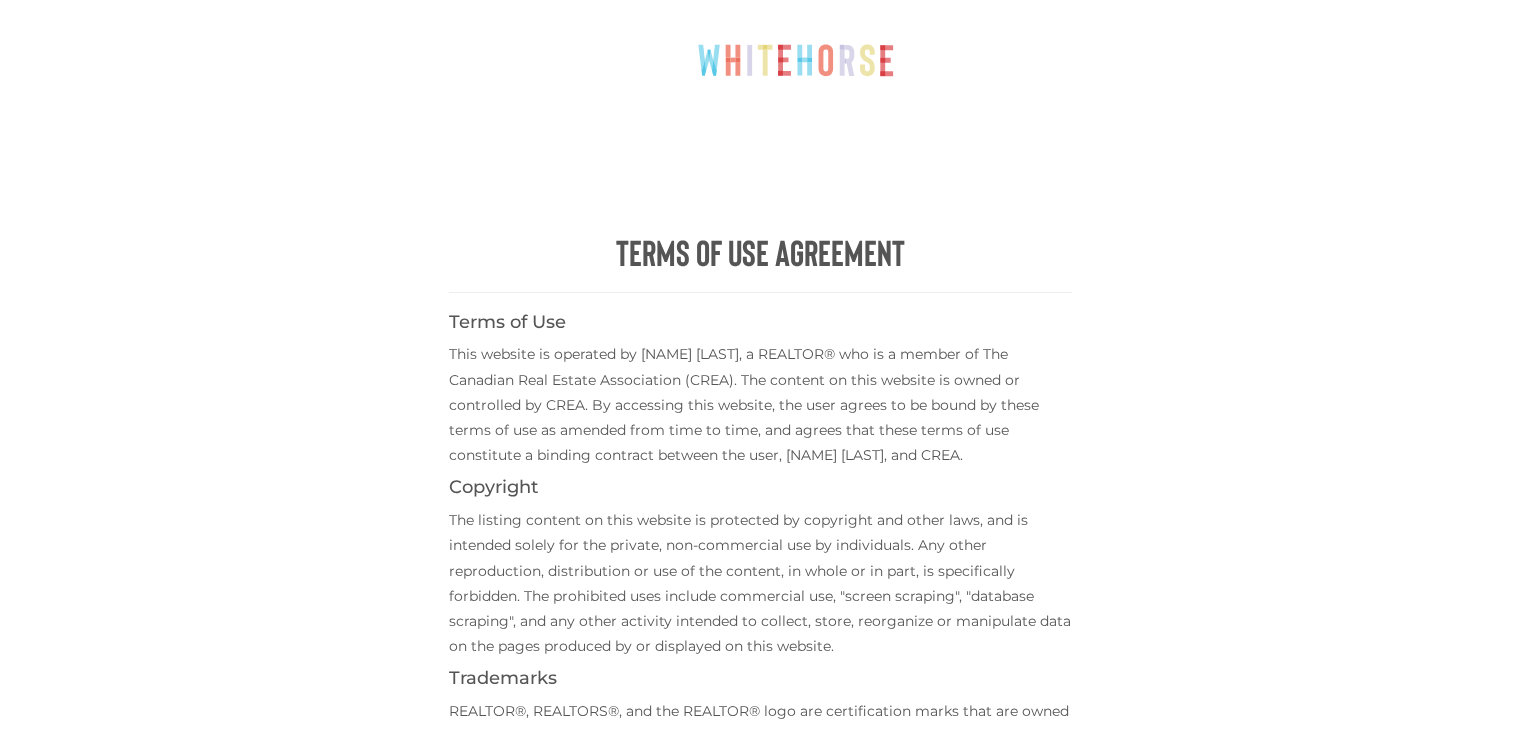 scroll, scrollTop: 0, scrollLeft: 0, axis: both 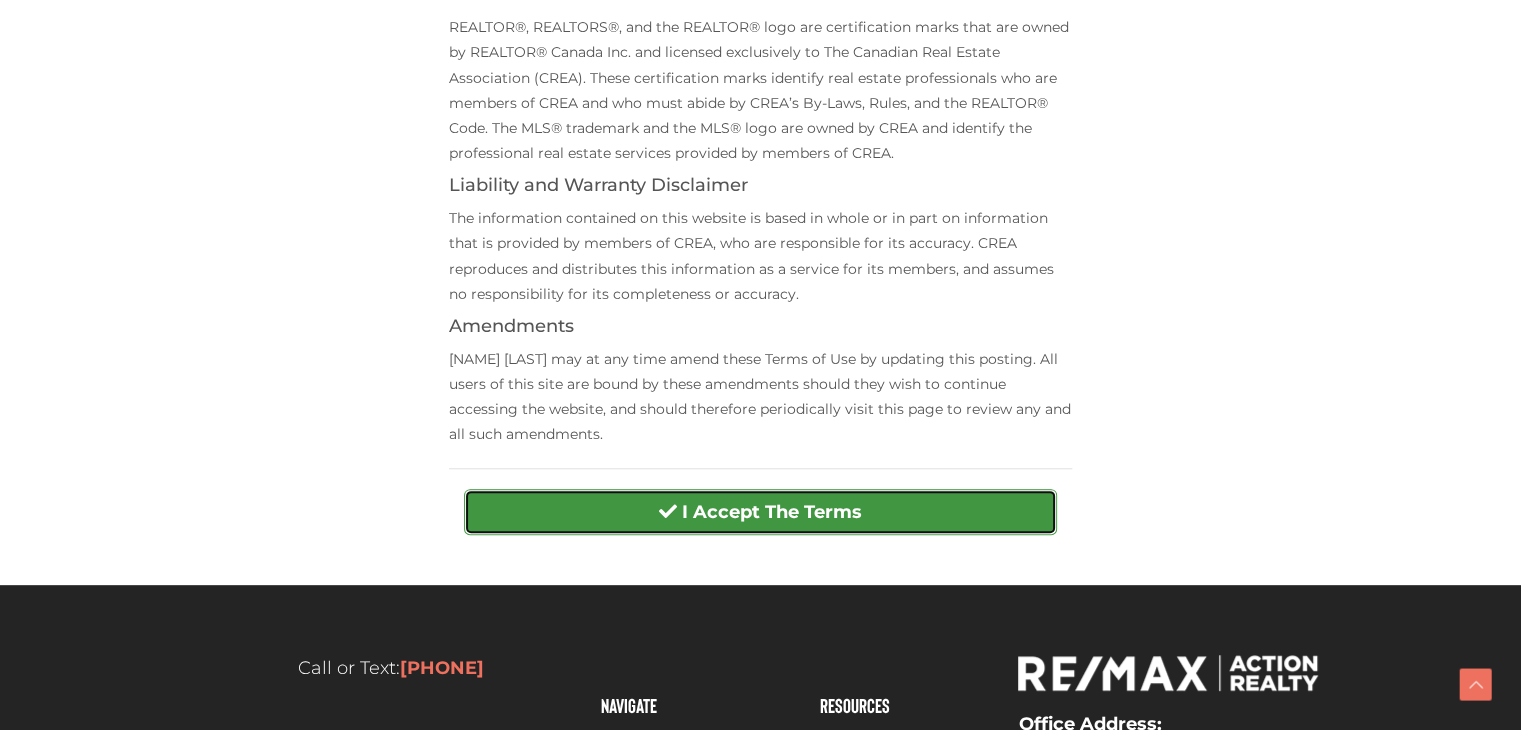 click on "I Accept The Terms" at bounding box center [772, 512] 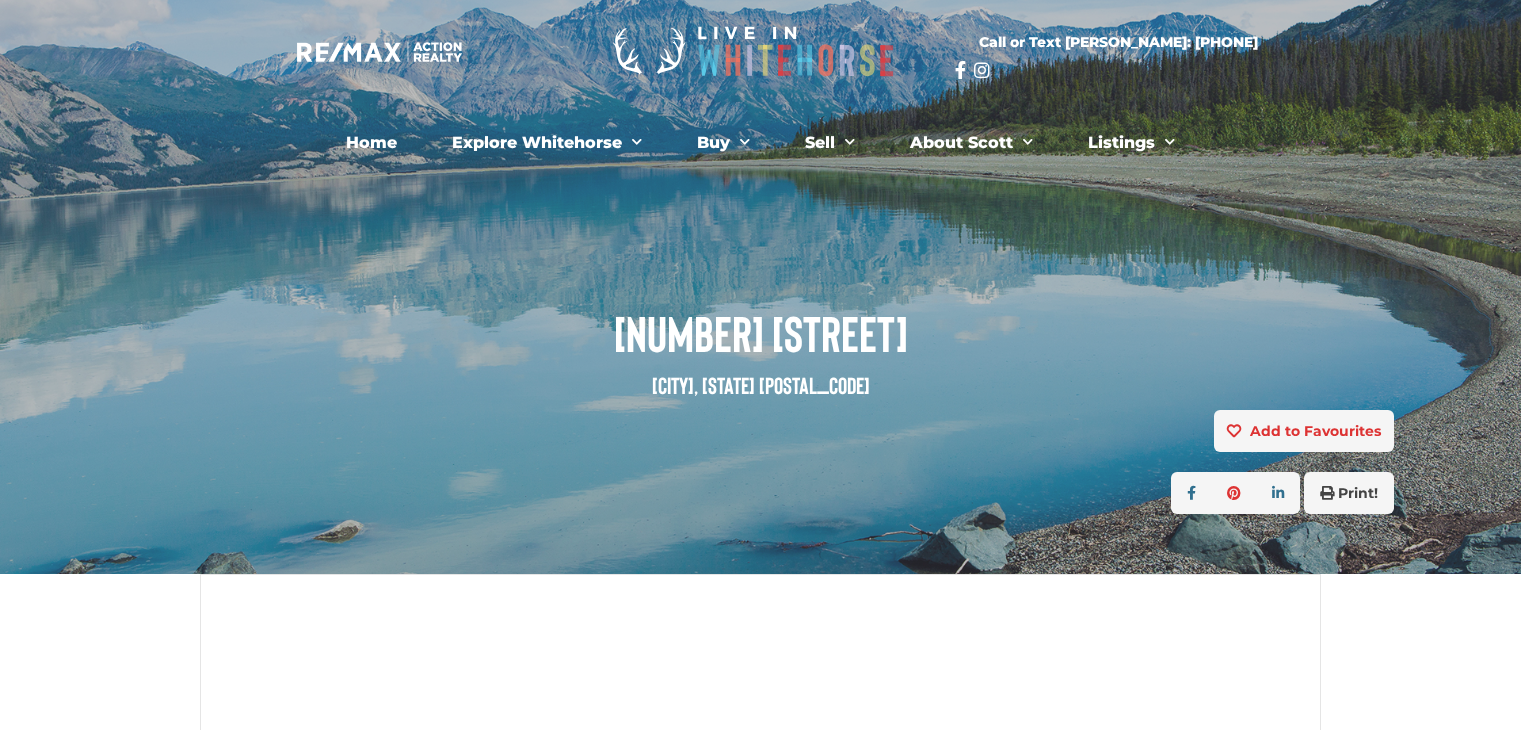 scroll, scrollTop: 0, scrollLeft: 0, axis: both 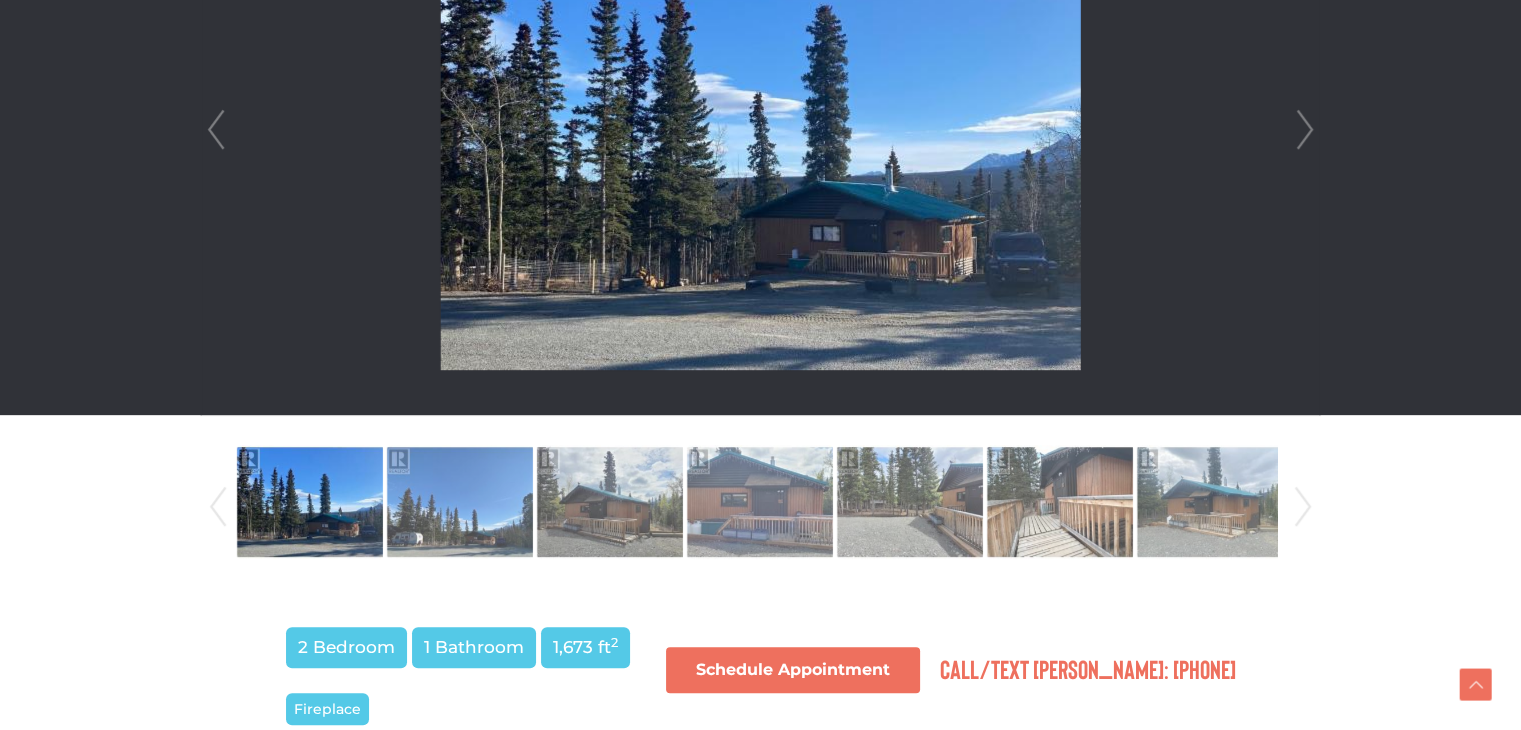 click on "Next" at bounding box center (1305, 130) 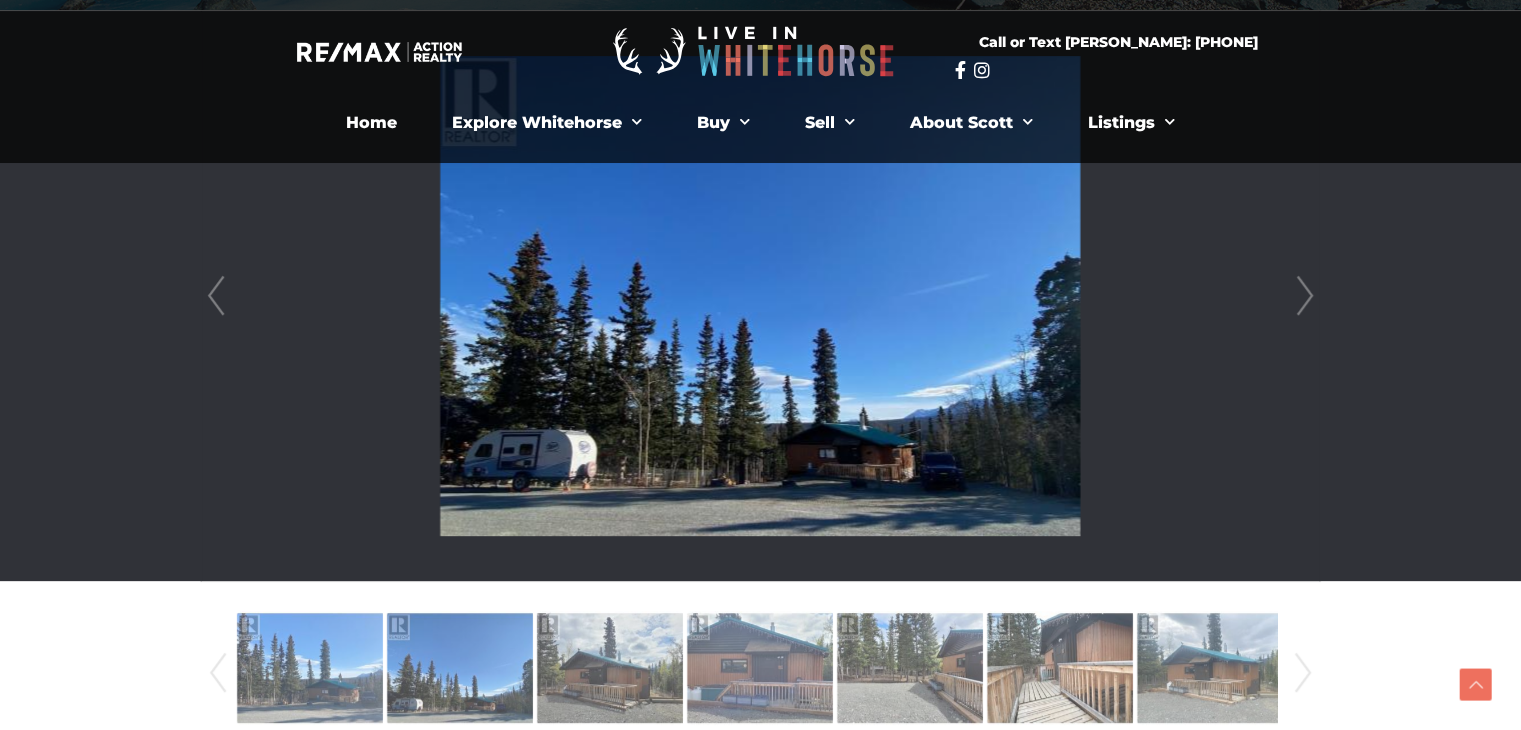 scroll, scrollTop: 560, scrollLeft: 0, axis: vertical 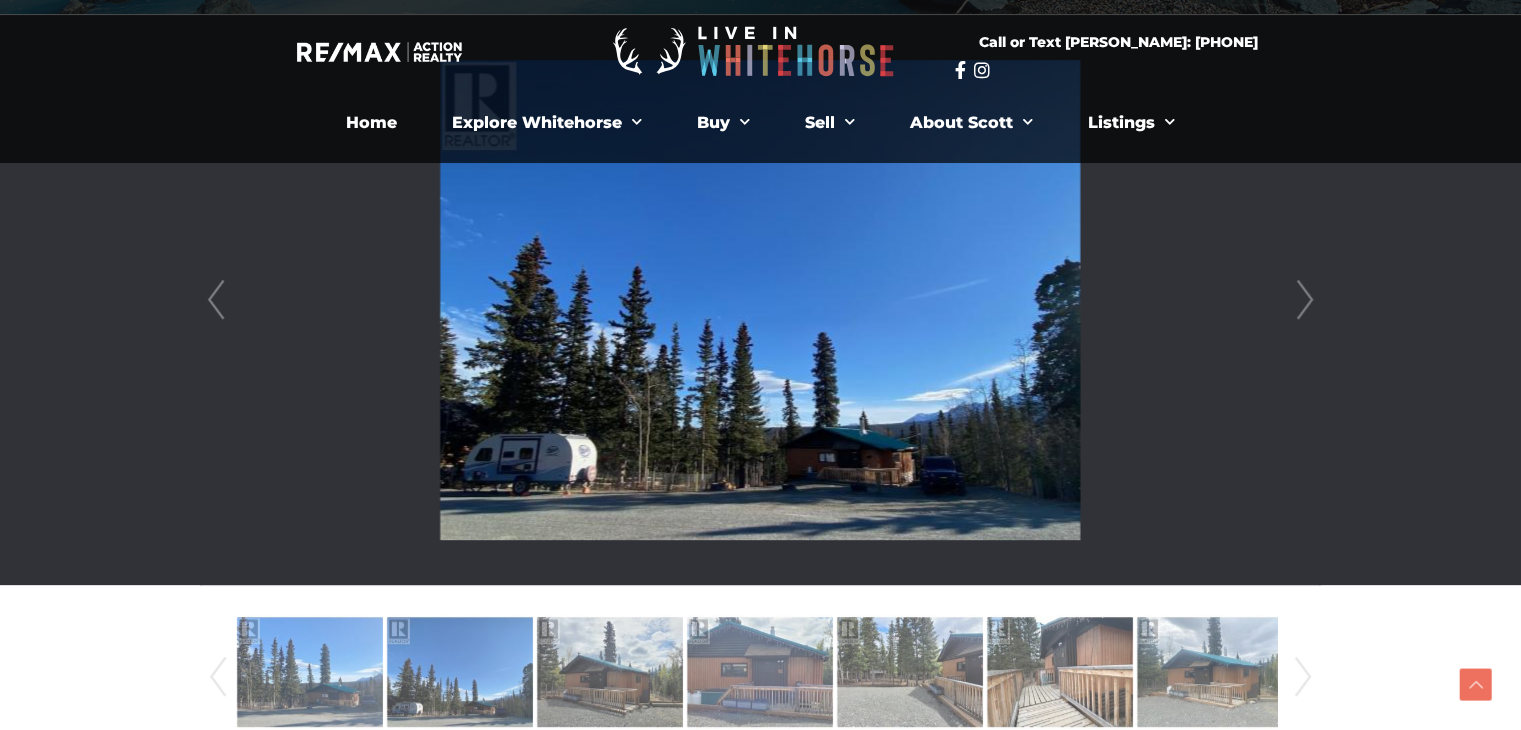 click on "Next" at bounding box center [1305, 300] 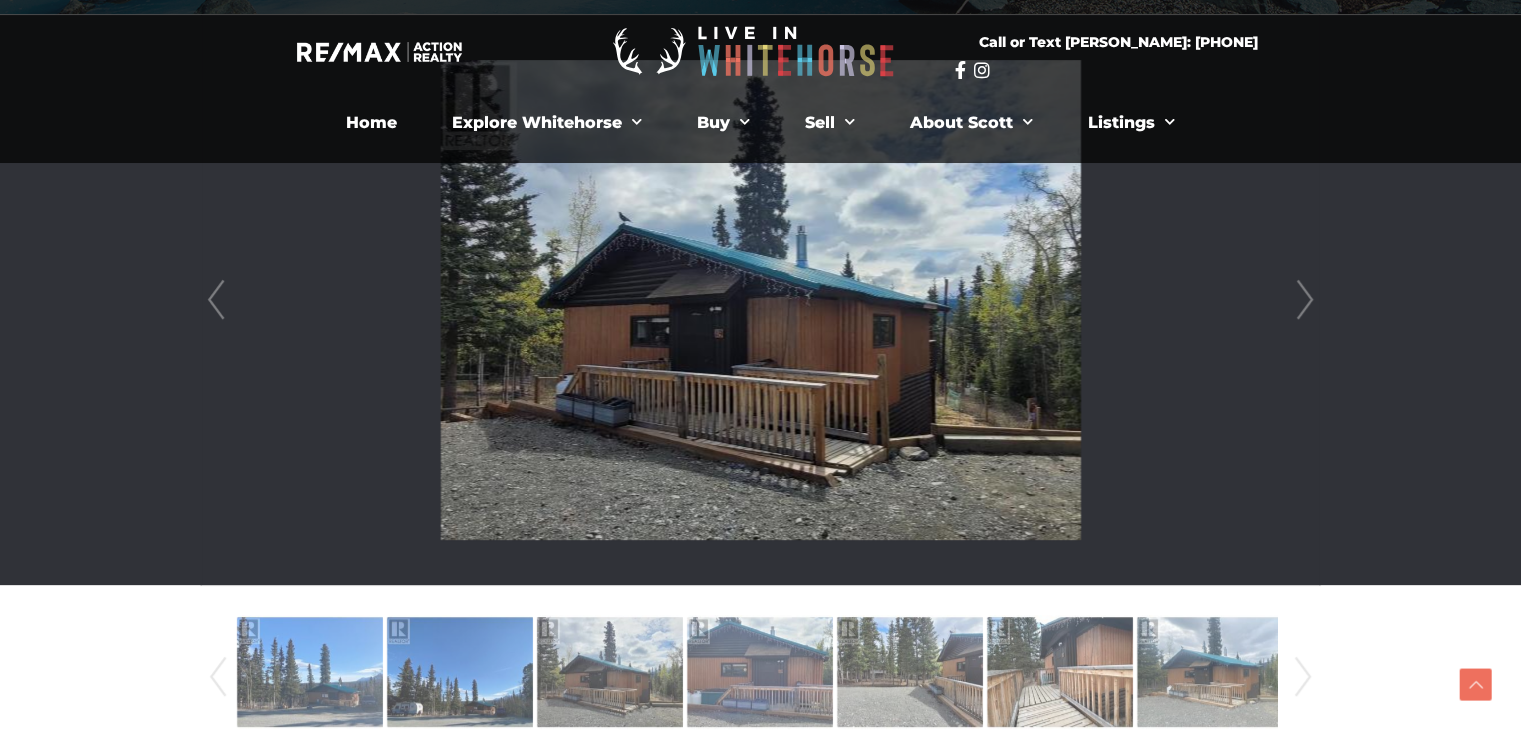 click on "Next" at bounding box center (1305, 300) 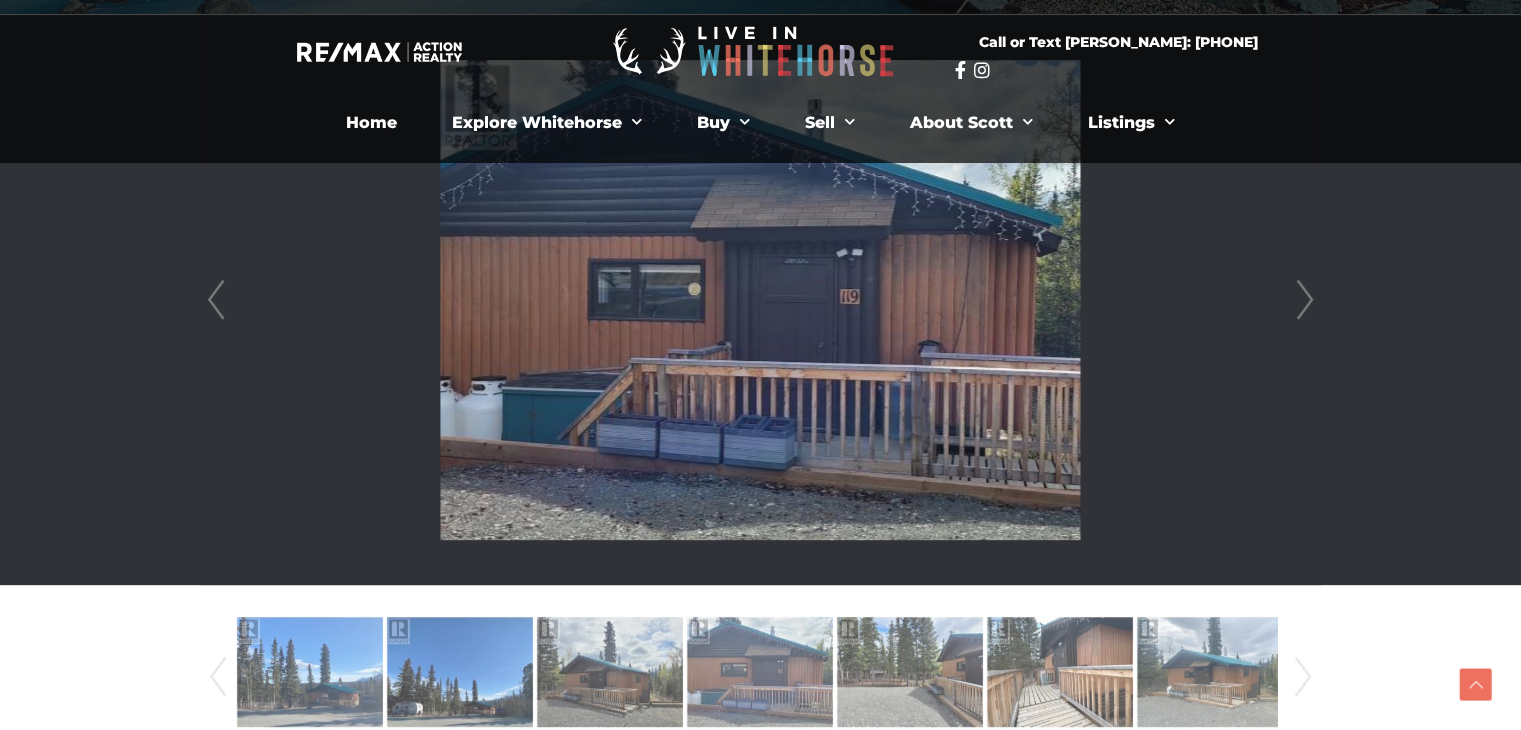 click on "Next" at bounding box center [1305, 300] 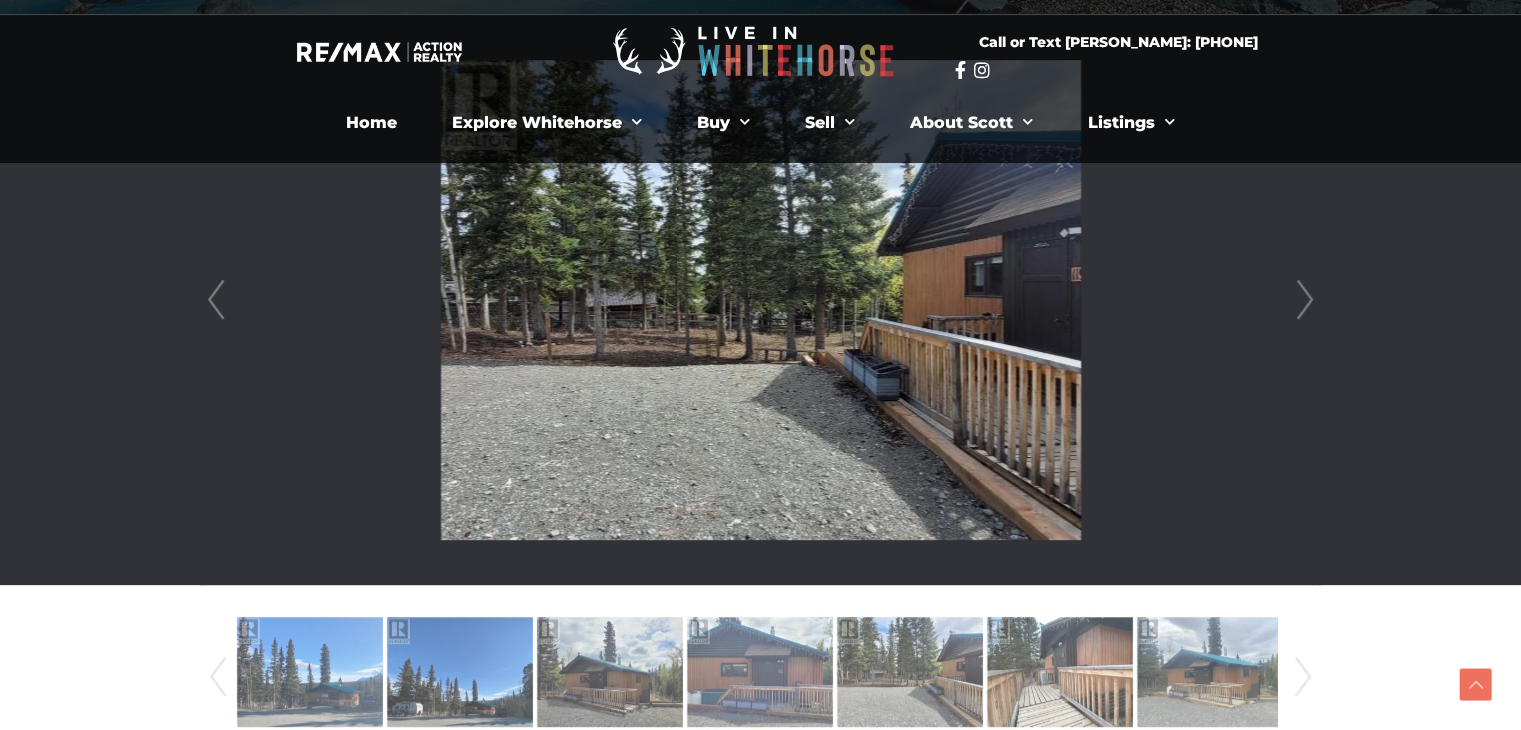 click on "Next" at bounding box center (1305, 300) 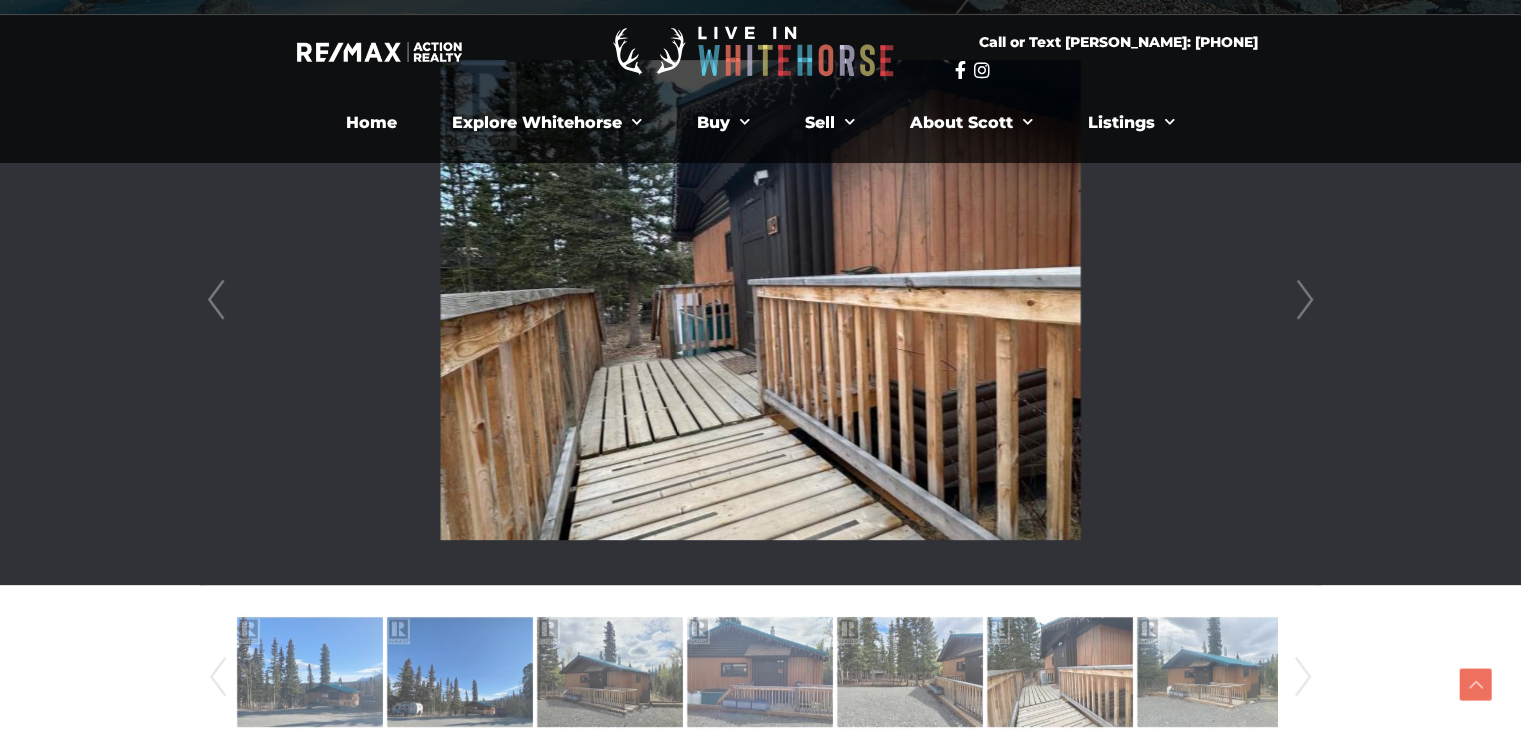 click on "Next" at bounding box center (1305, 300) 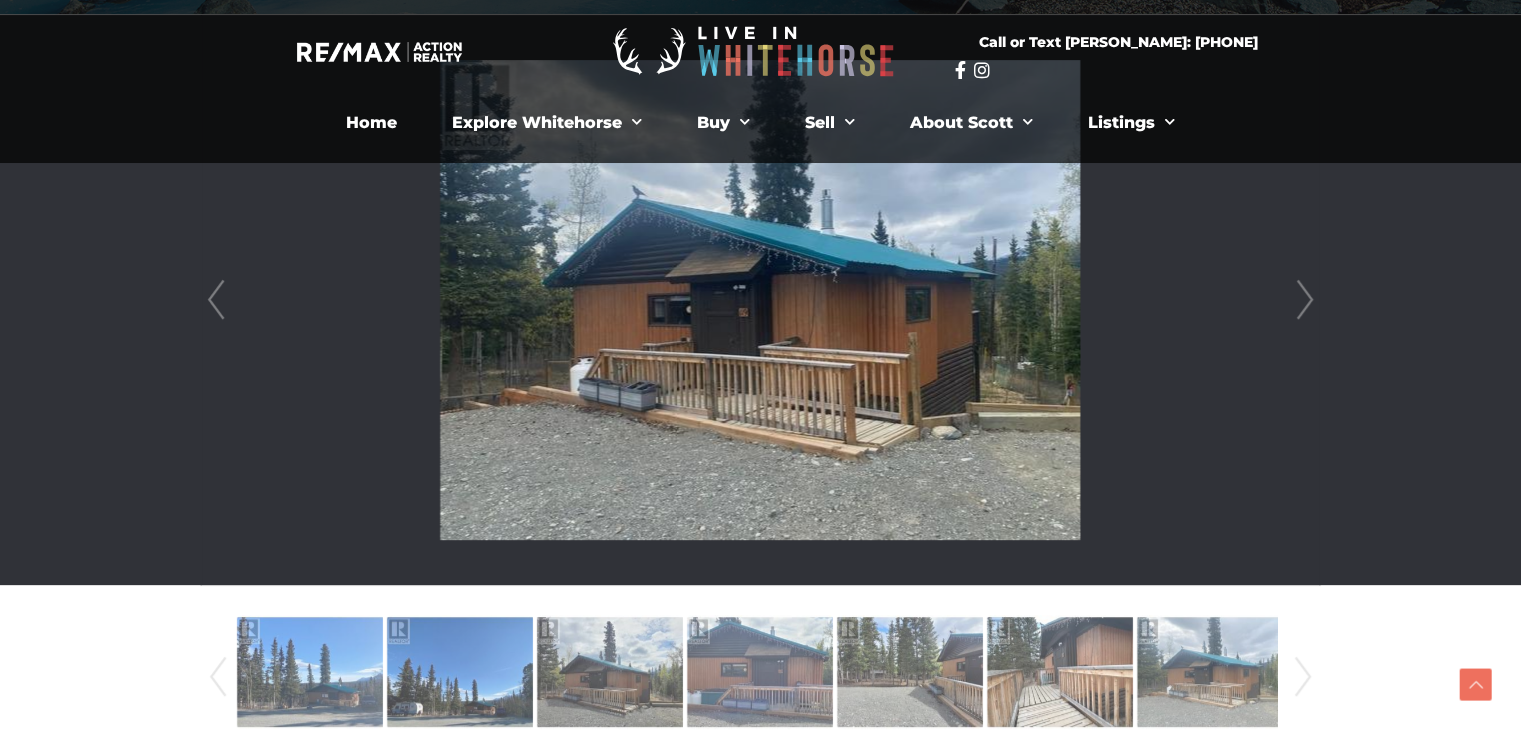 click on "Next" at bounding box center [1305, 300] 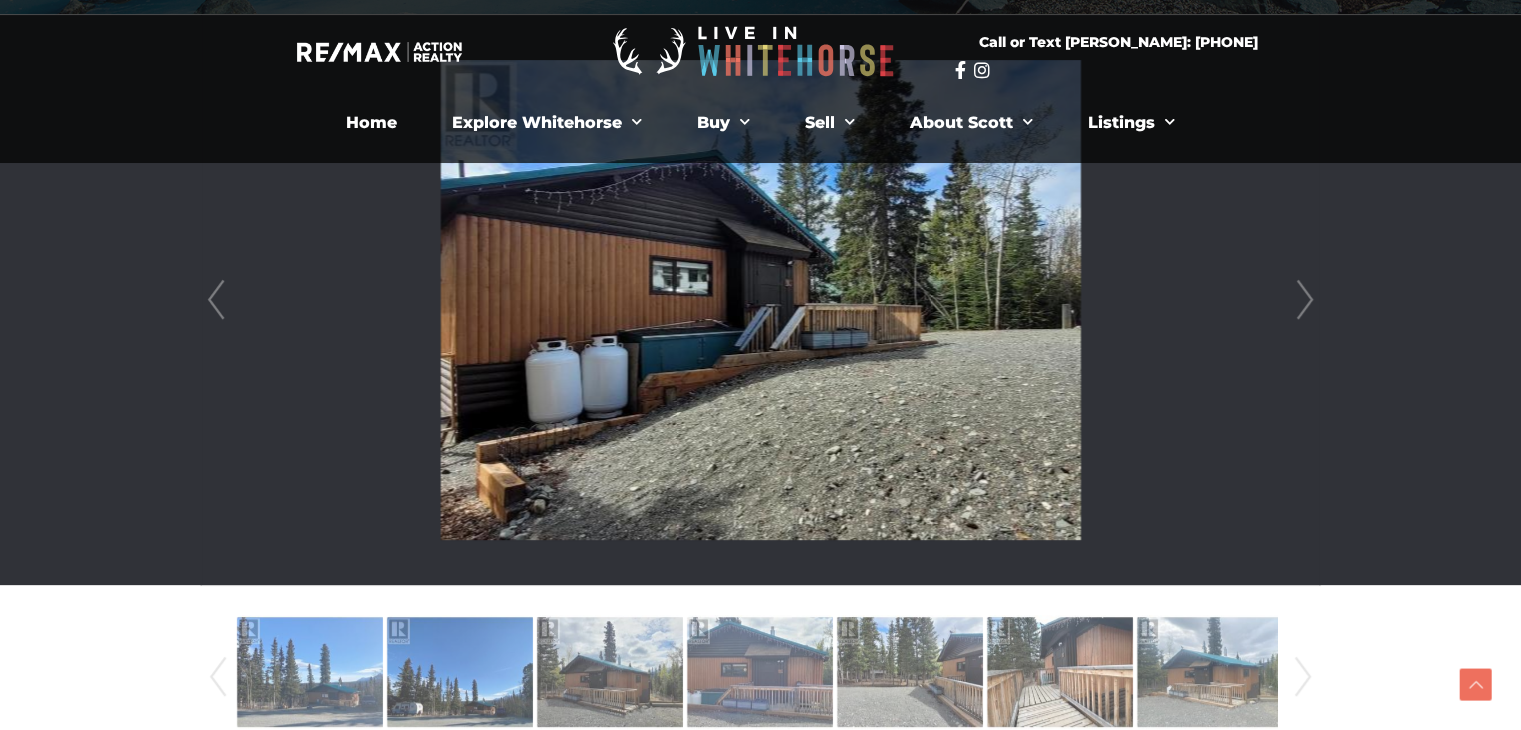 click on "Next" at bounding box center (1305, 300) 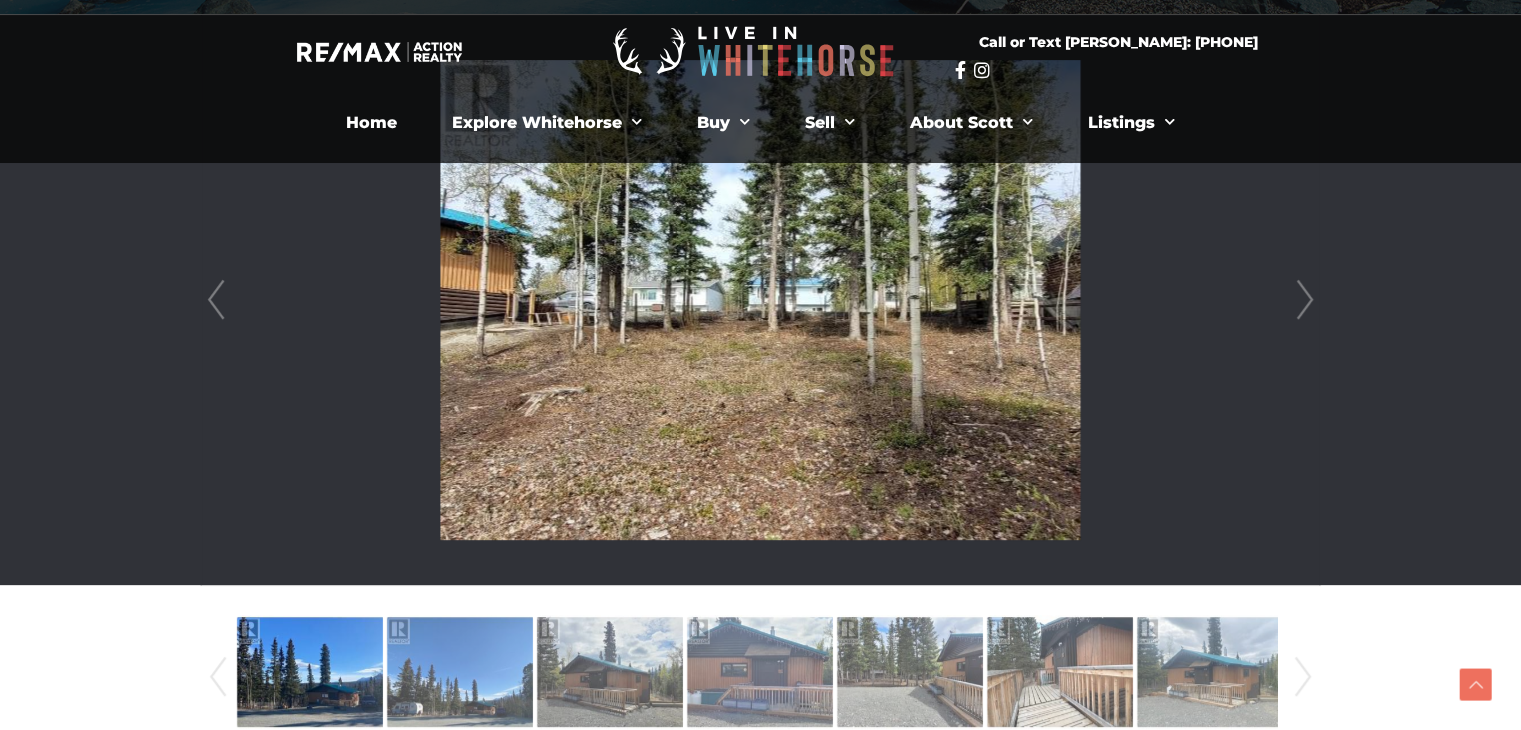 click on "Next" at bounding box center [1305, 300] 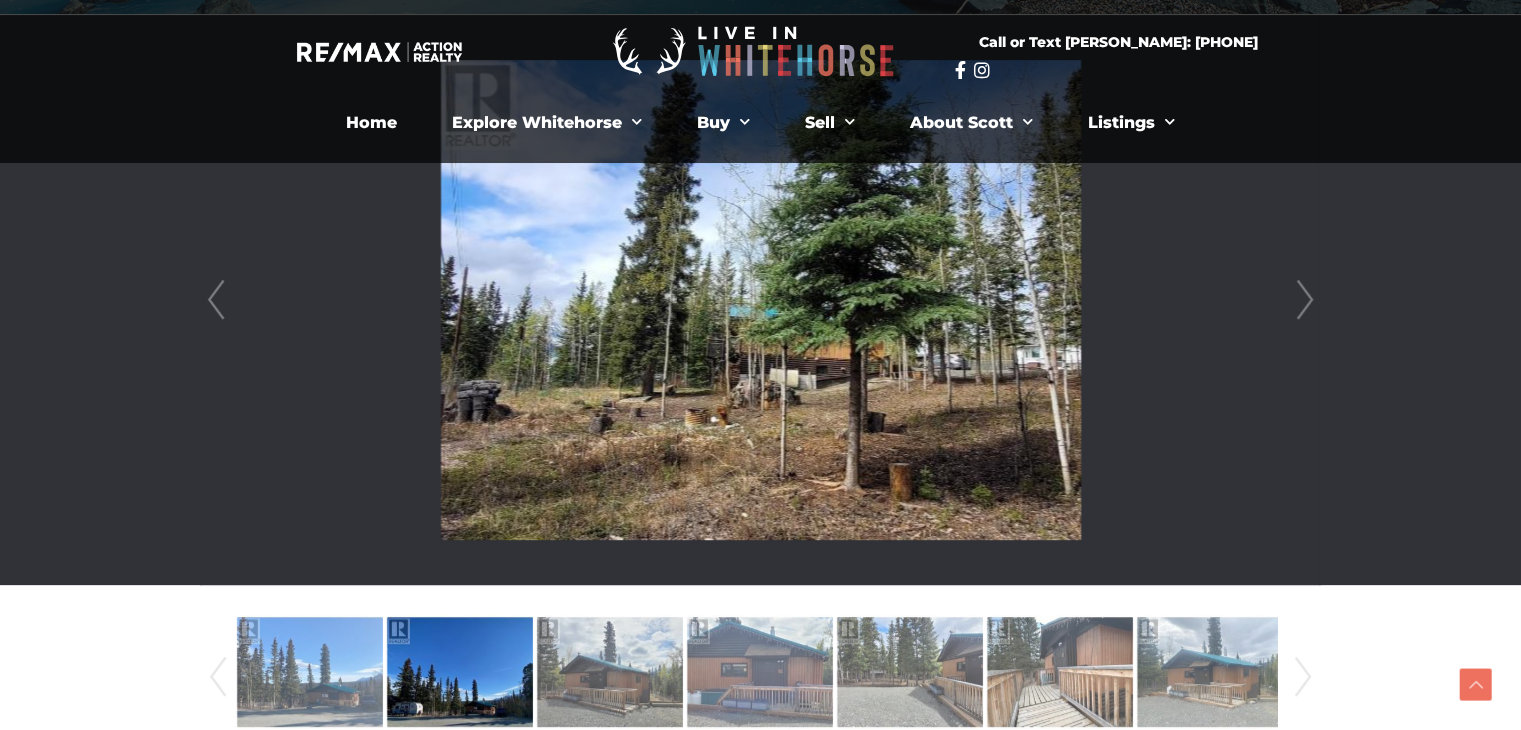 click on "Next" at bounding box center (1305, 300) 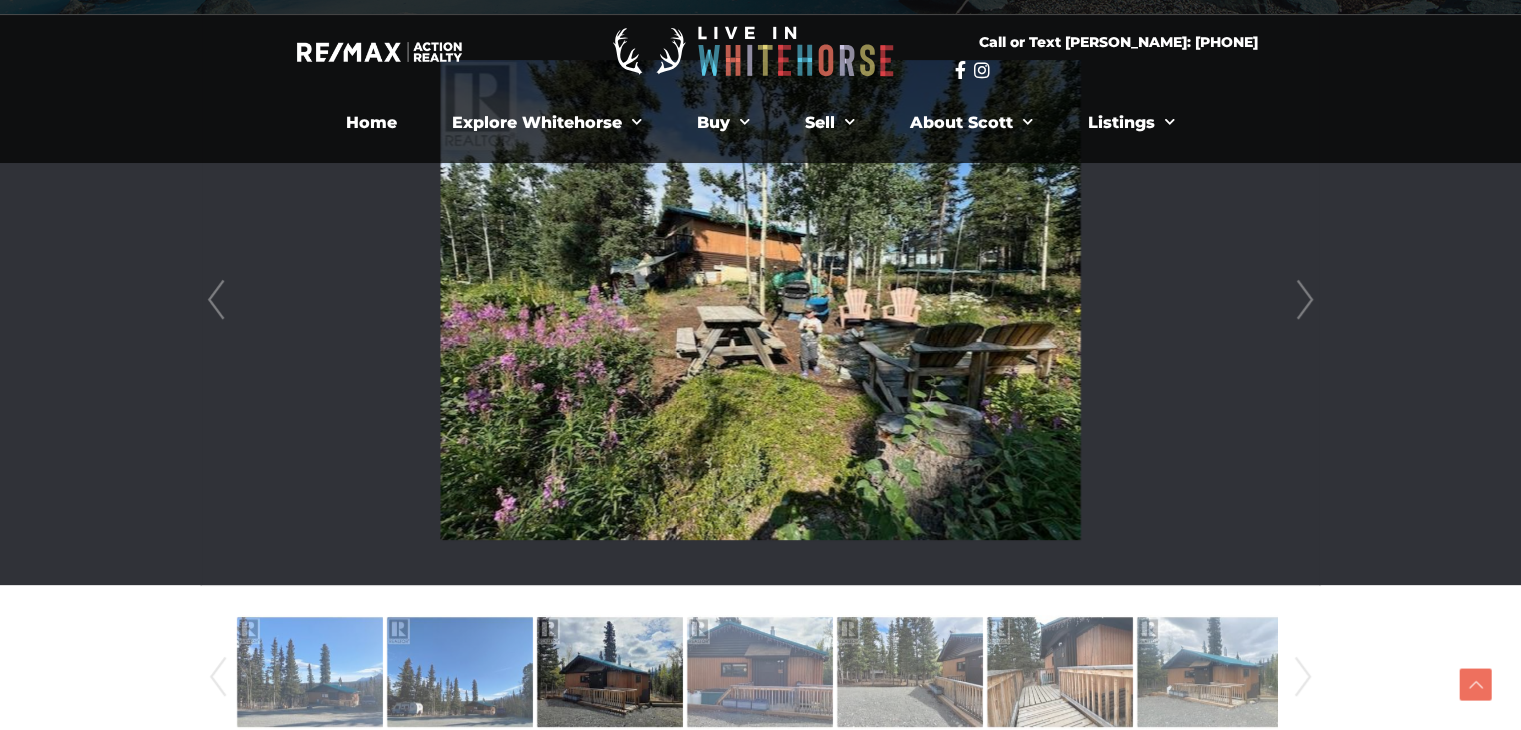 click on "Next" at bounding box center [1305, 300] 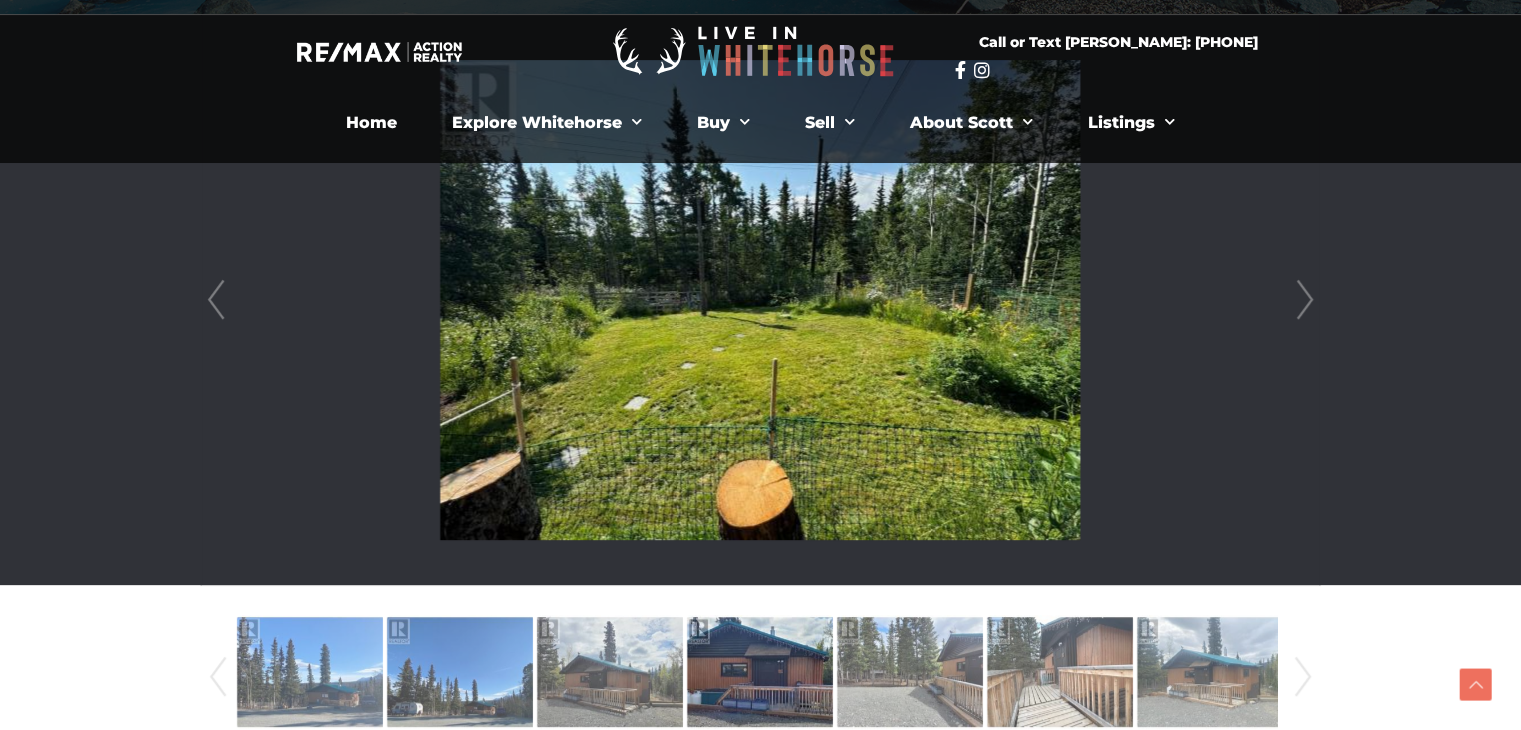 click on "Next" at bounding box center (1305, 300) 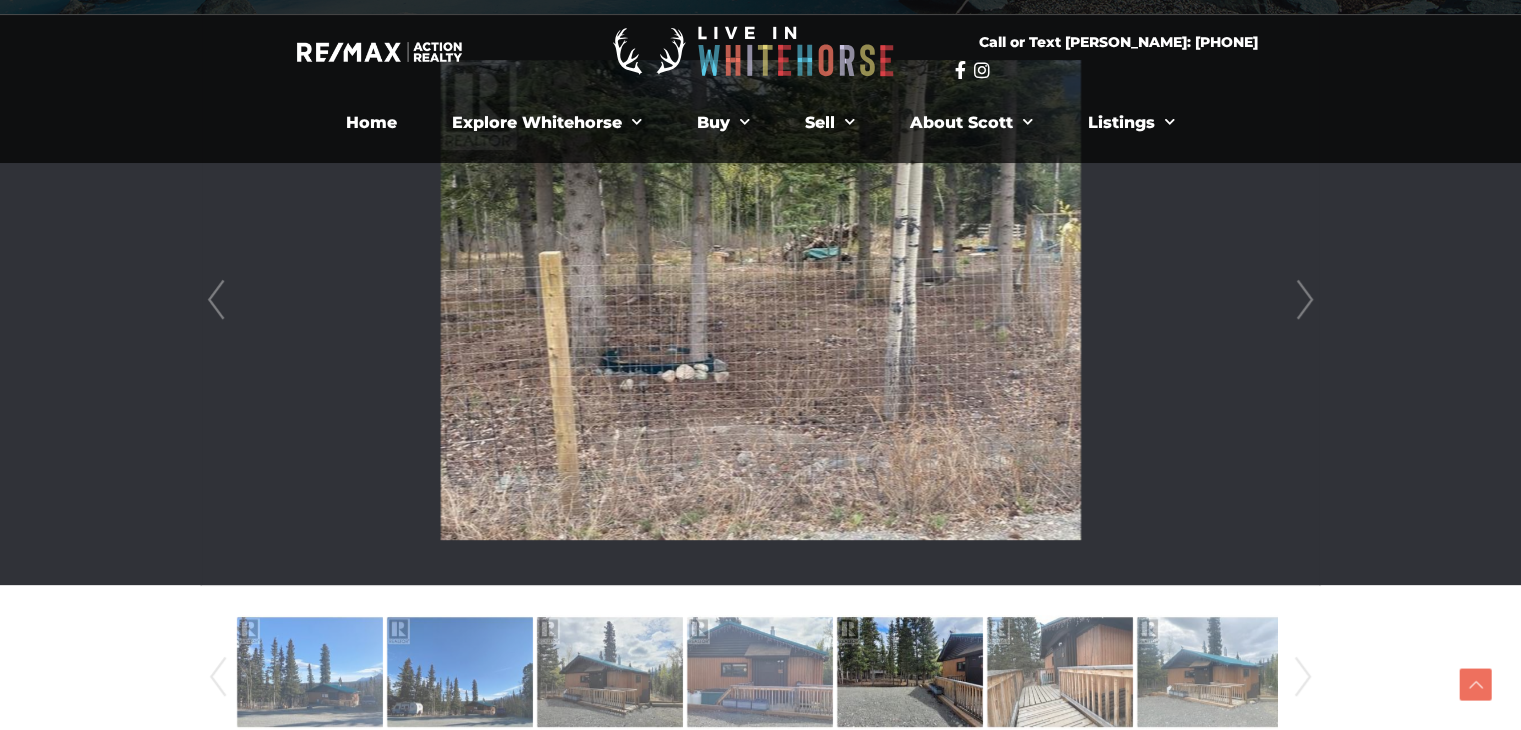click on "Next" at bounding box center [1305, 300] 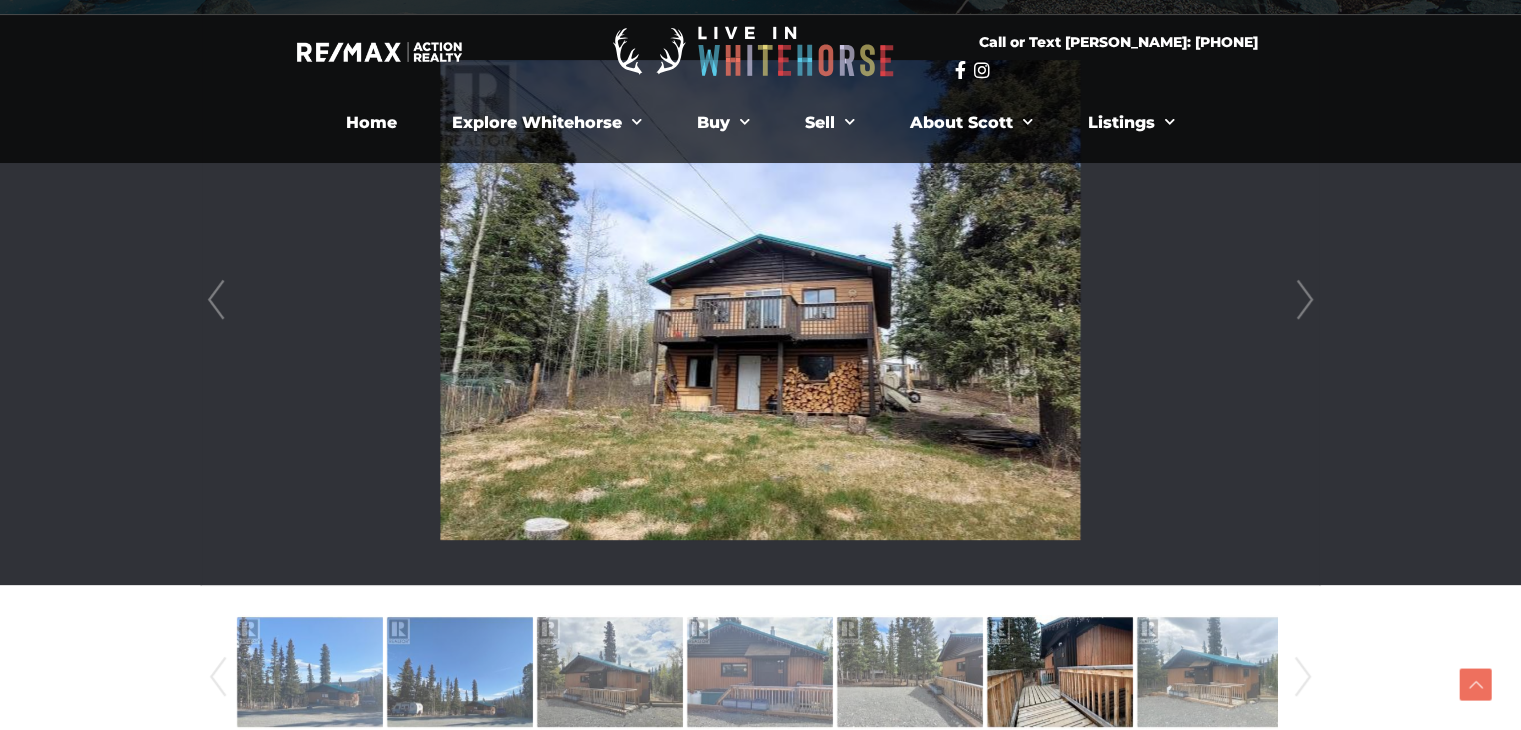 click on "Next" at bounding box center [1305, 300] 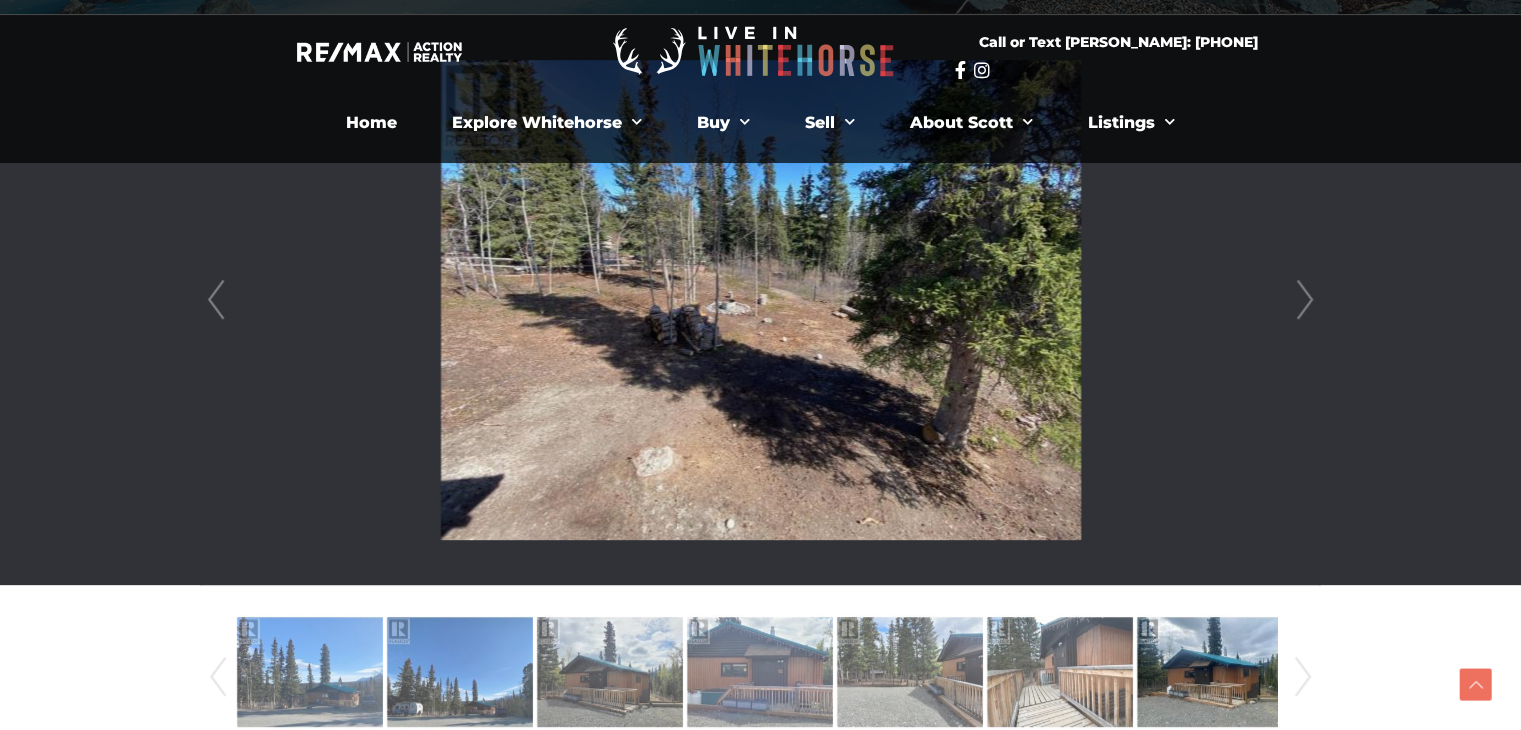 click on "Next" at bounding box center (1305, 300) 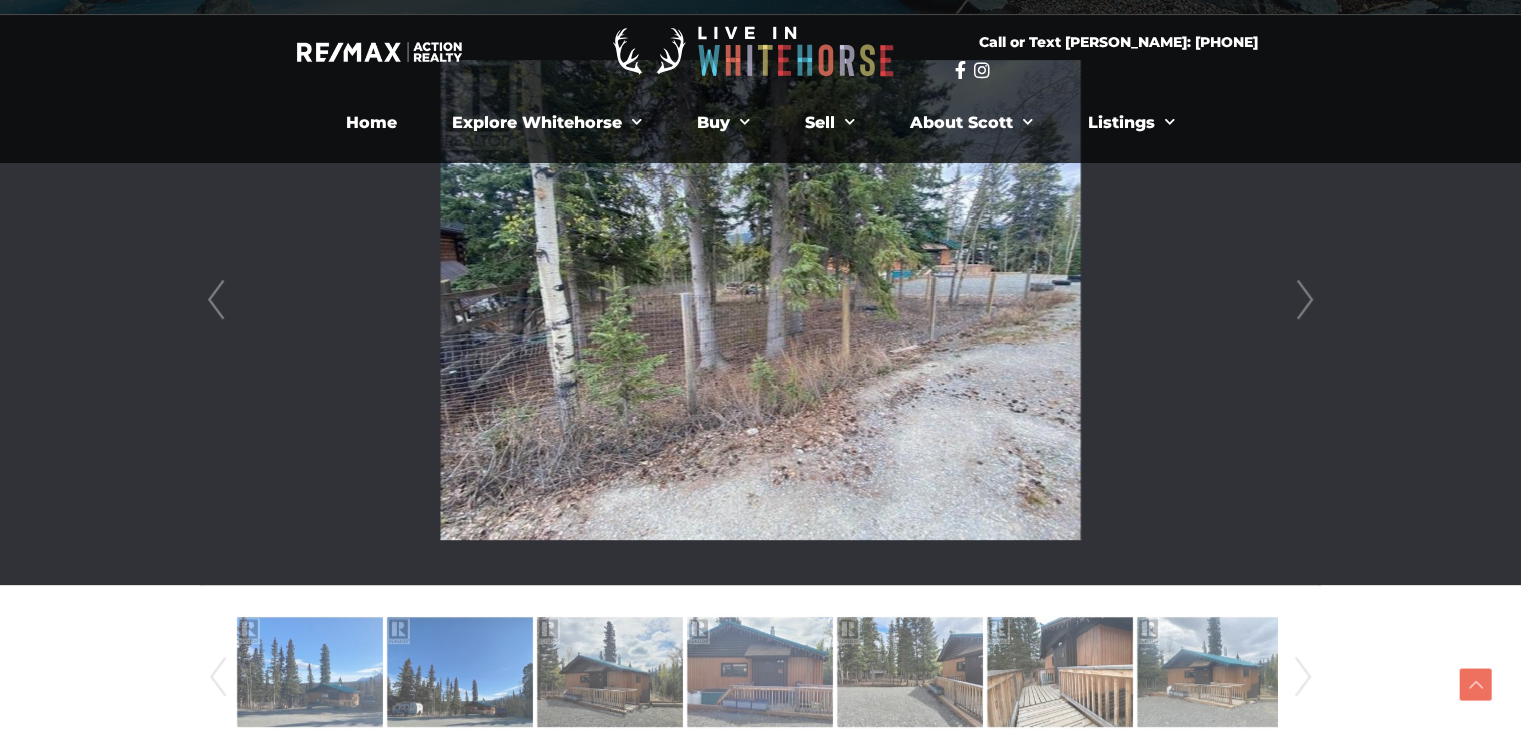 click on "Next" at bounding box center (1305, 300) 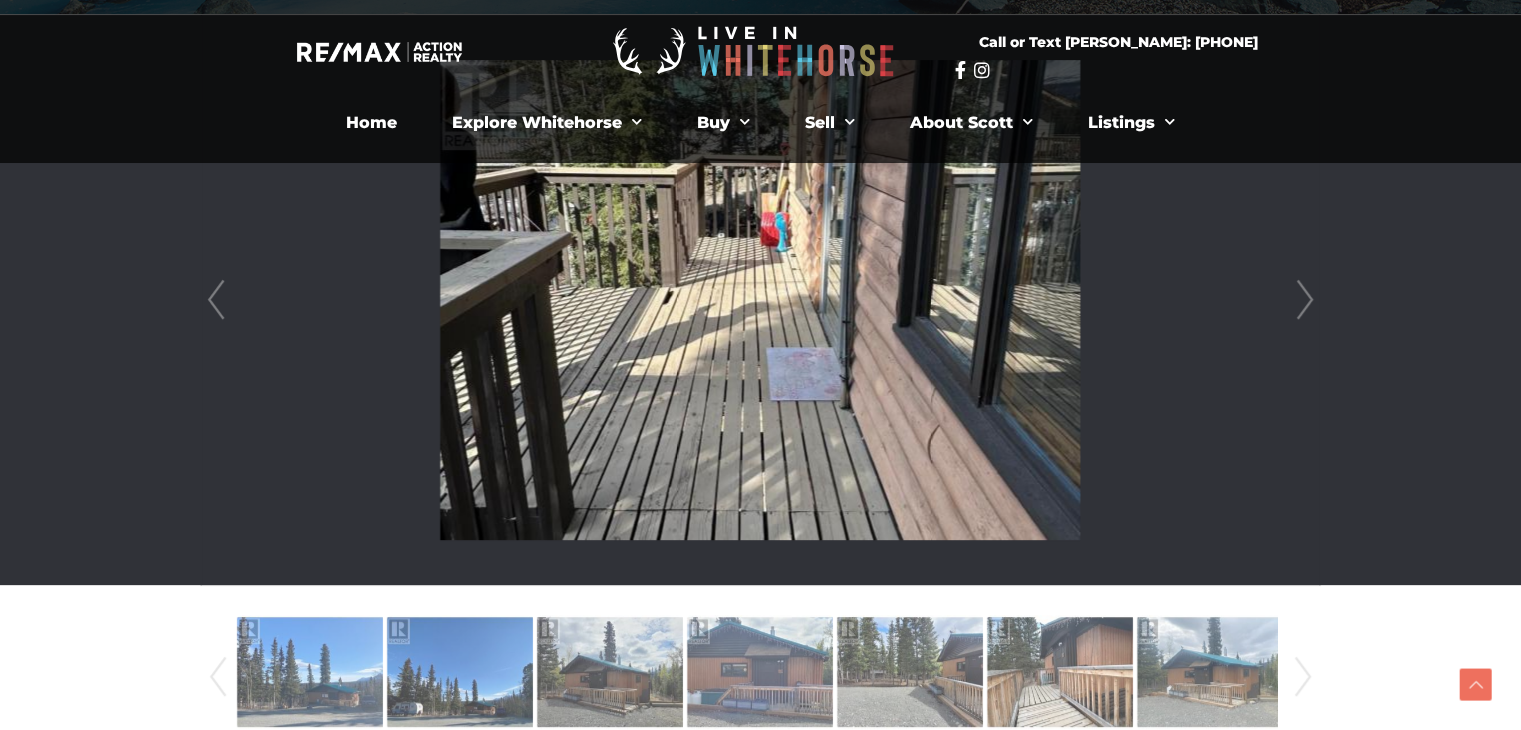 click on "Next" at bounding box center (1305, 300) 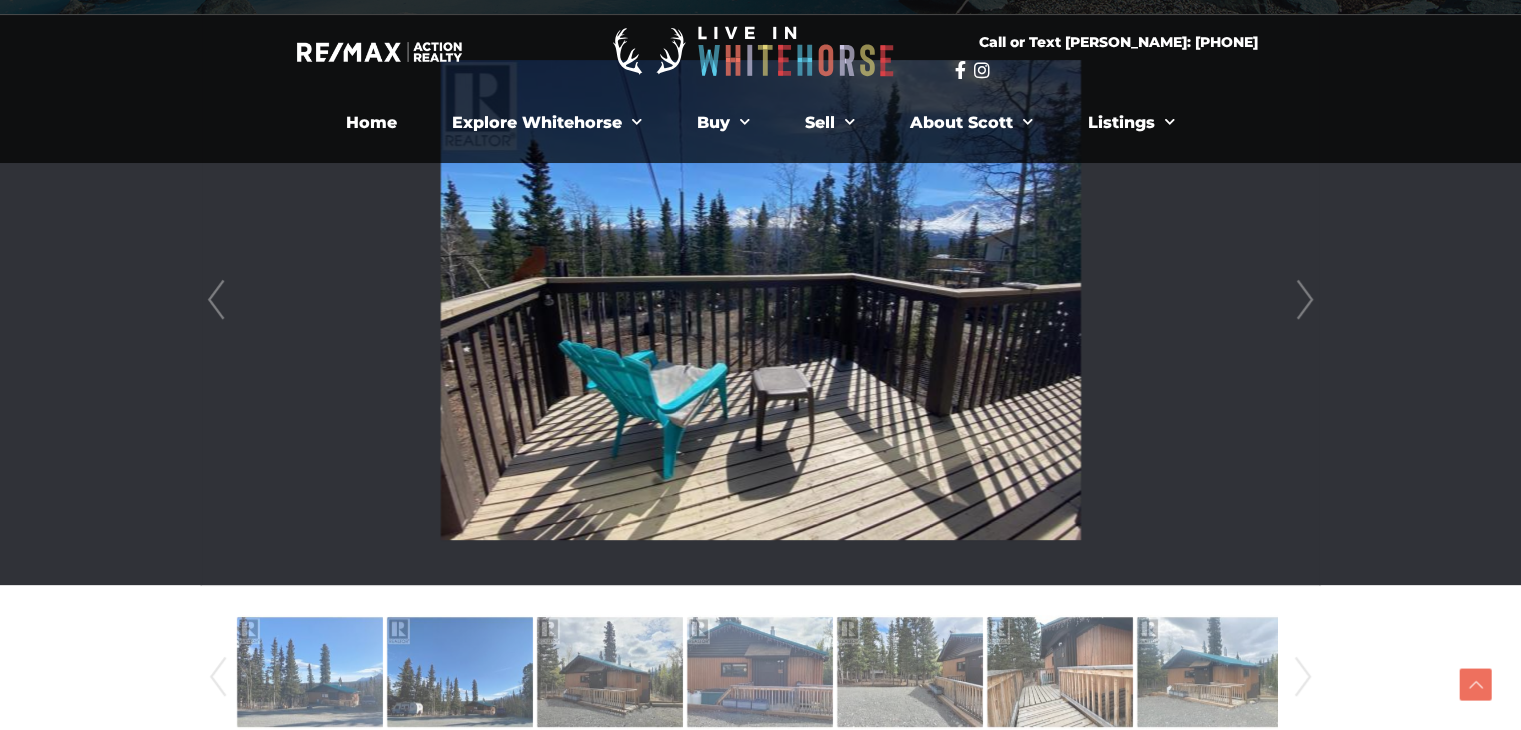 click on "Next" at bounding box center (1305, 300) 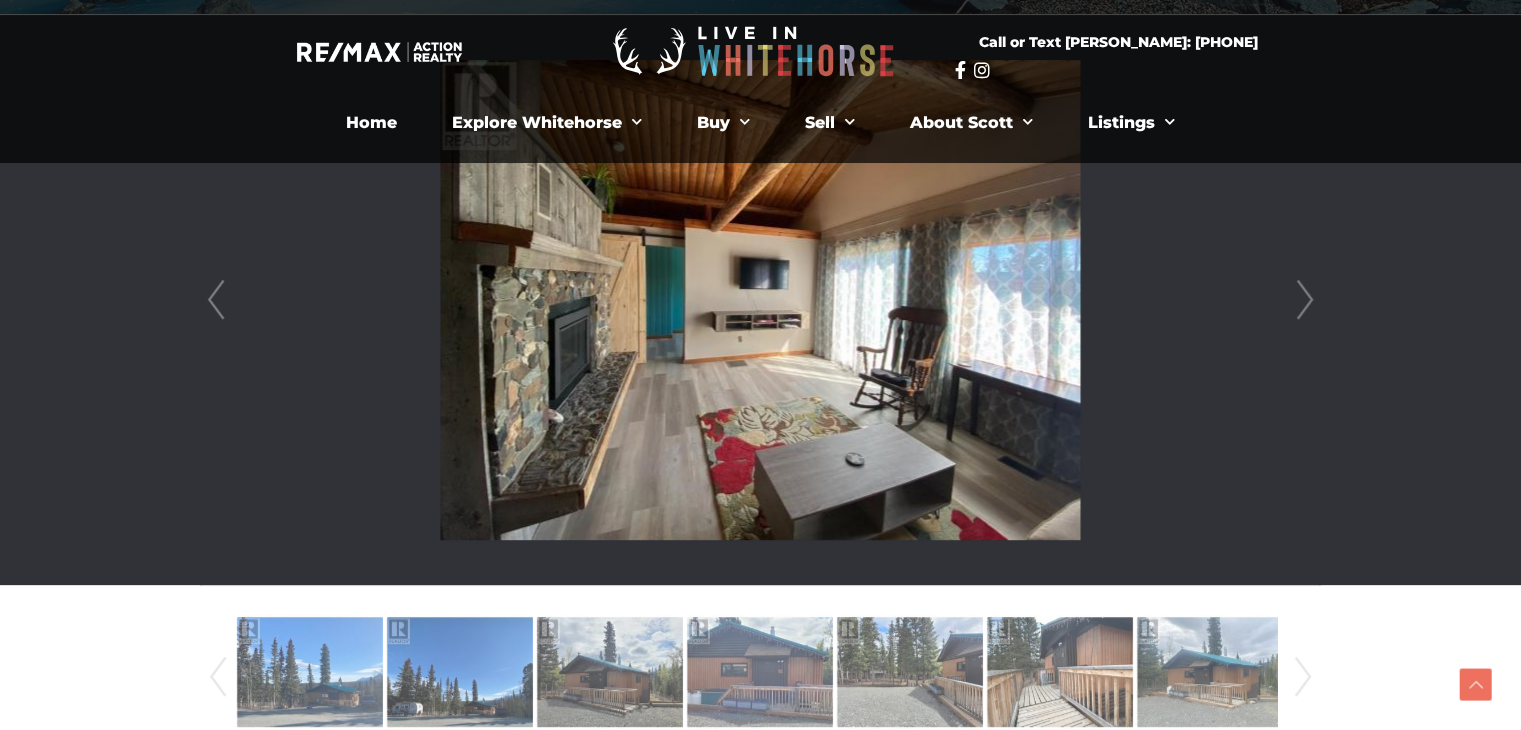 click on "Next" at bounding box center [1305, 300] 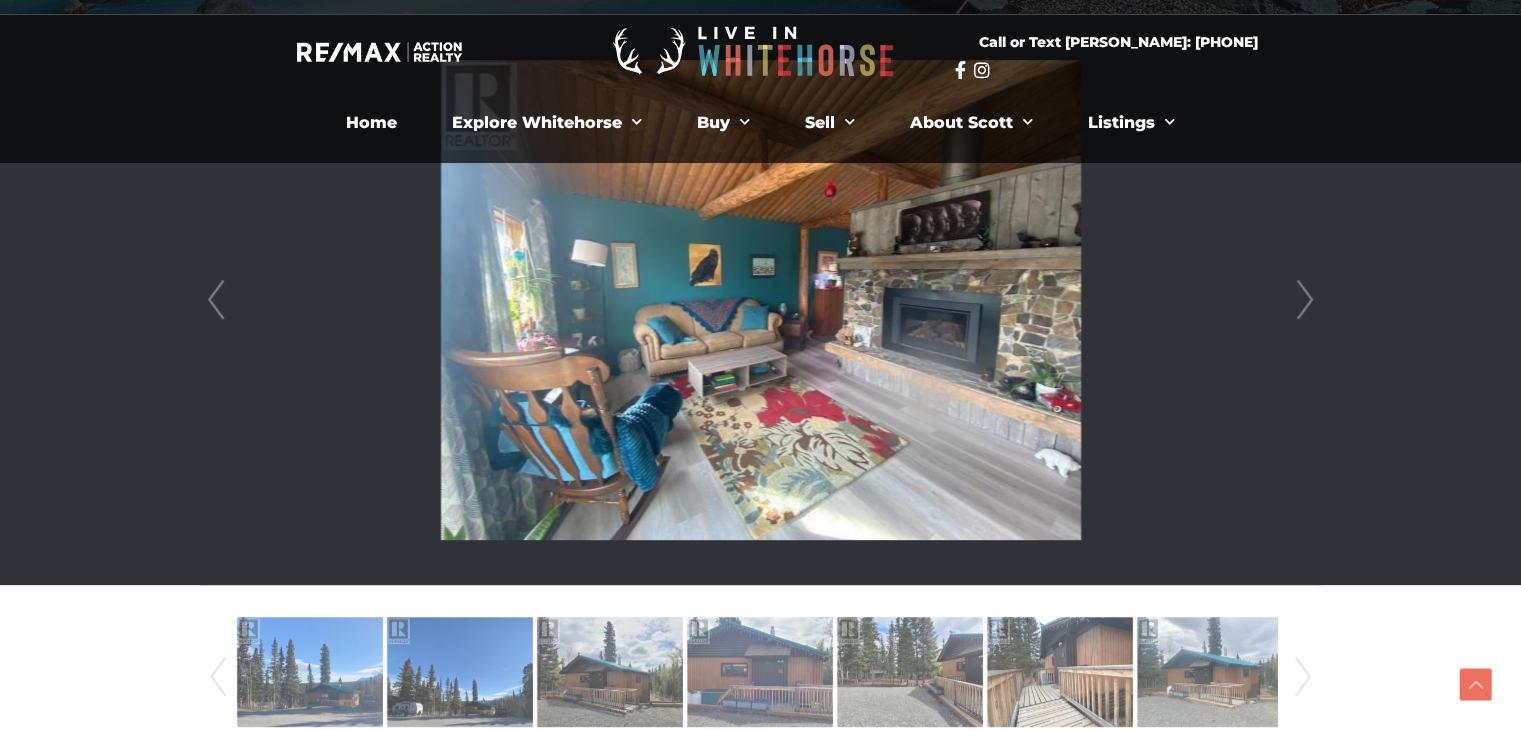 click on "Next" at bounding box center [1305, 300] 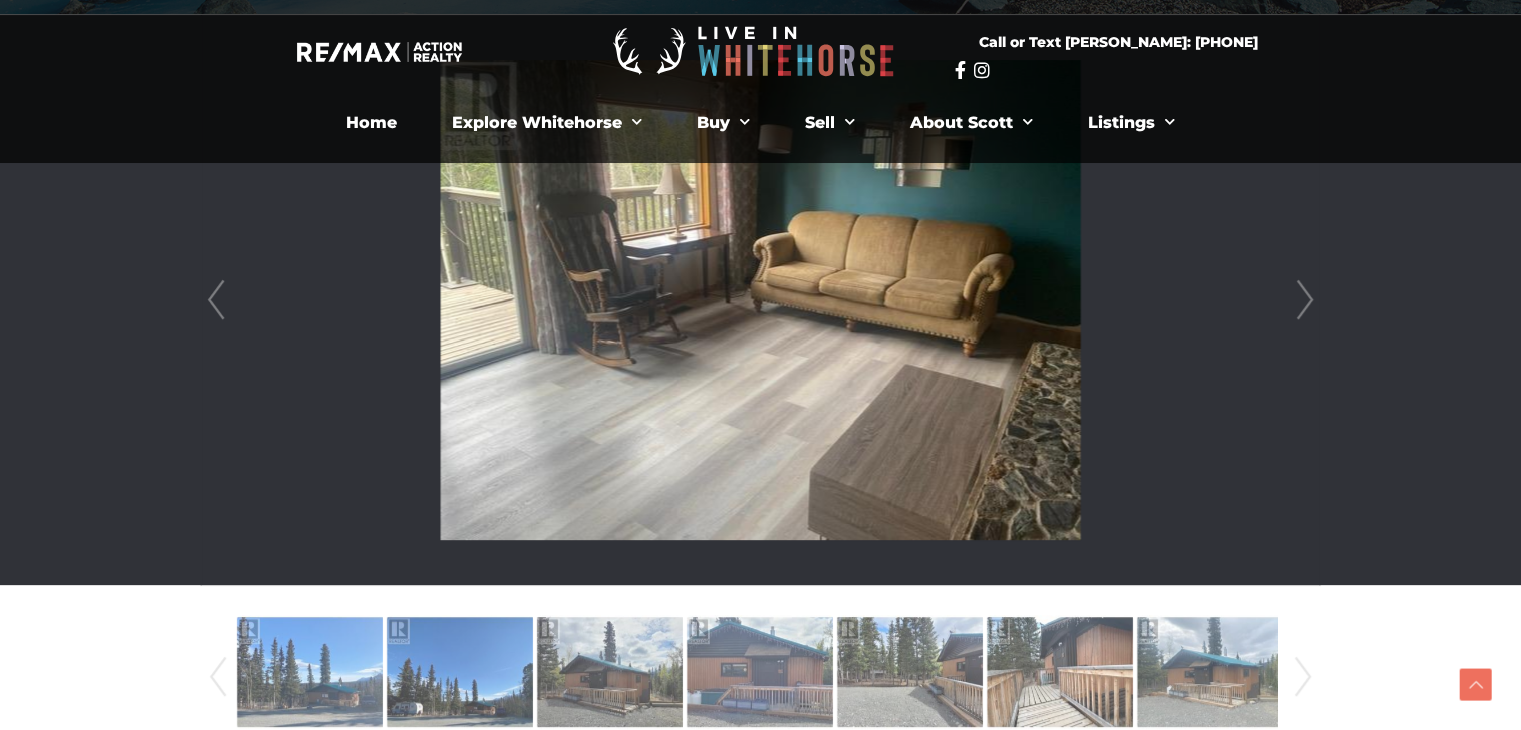 click on "Next" at bounding box center [1305, 300] 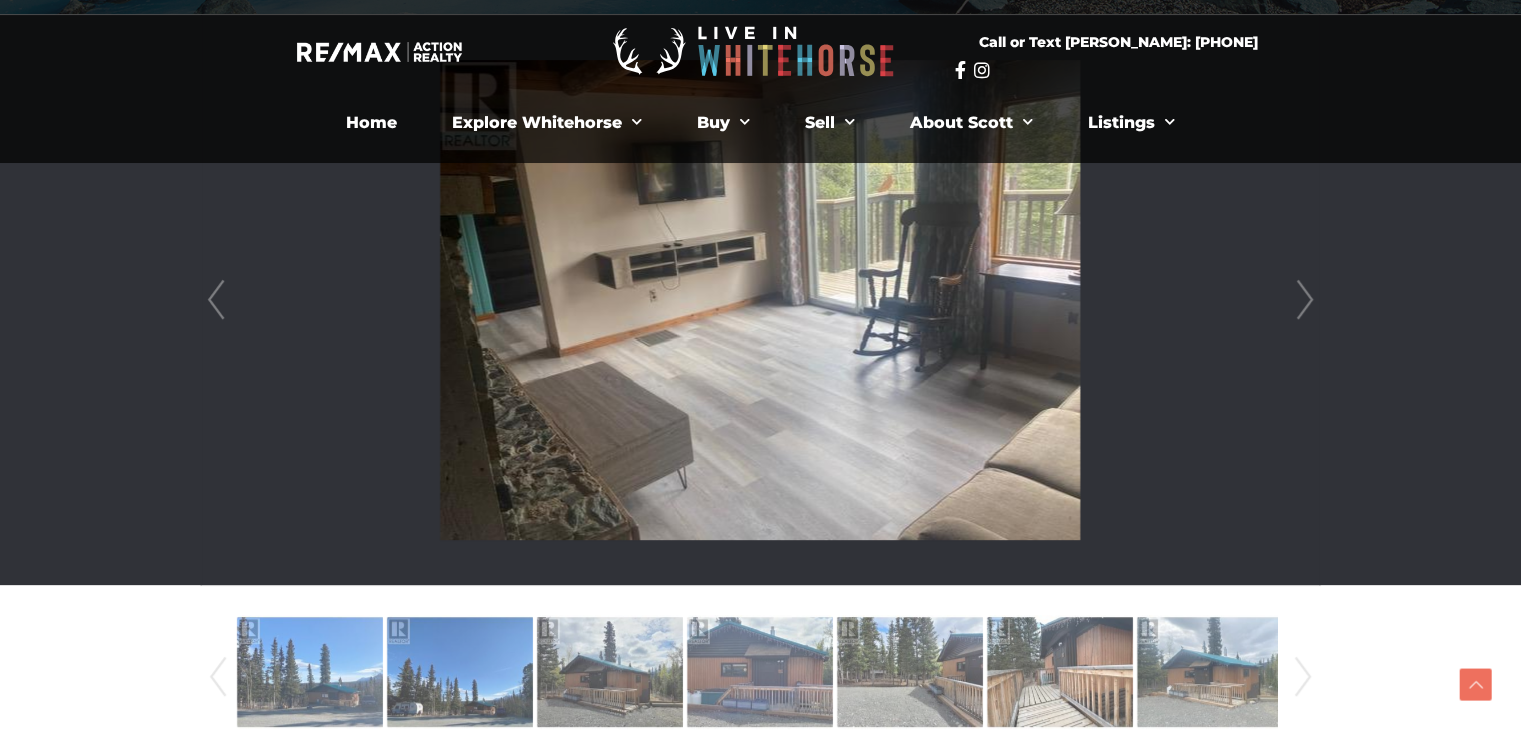 click on "Next" at bounding box center (1305, 300) 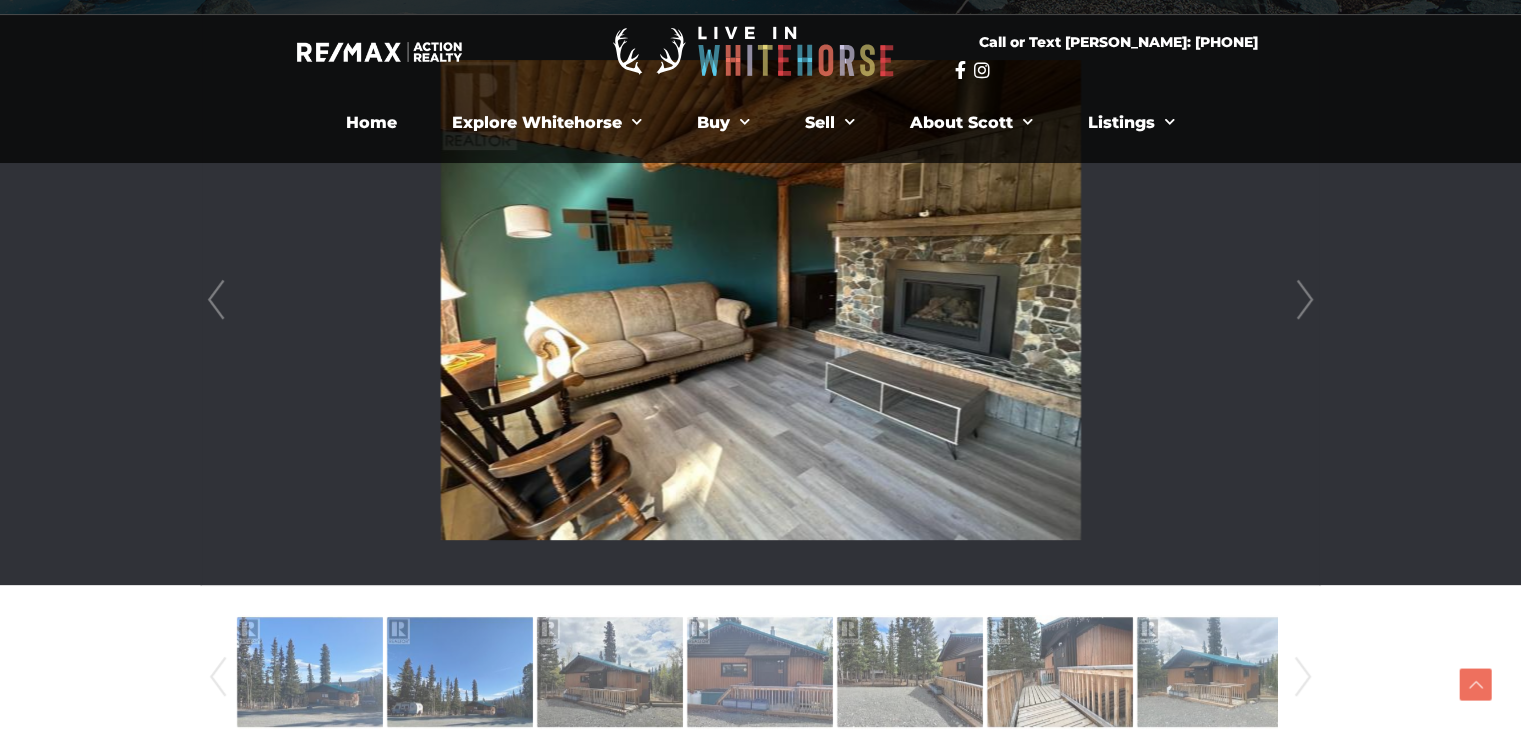 click on "Next" at bounding box center (1305, 300) 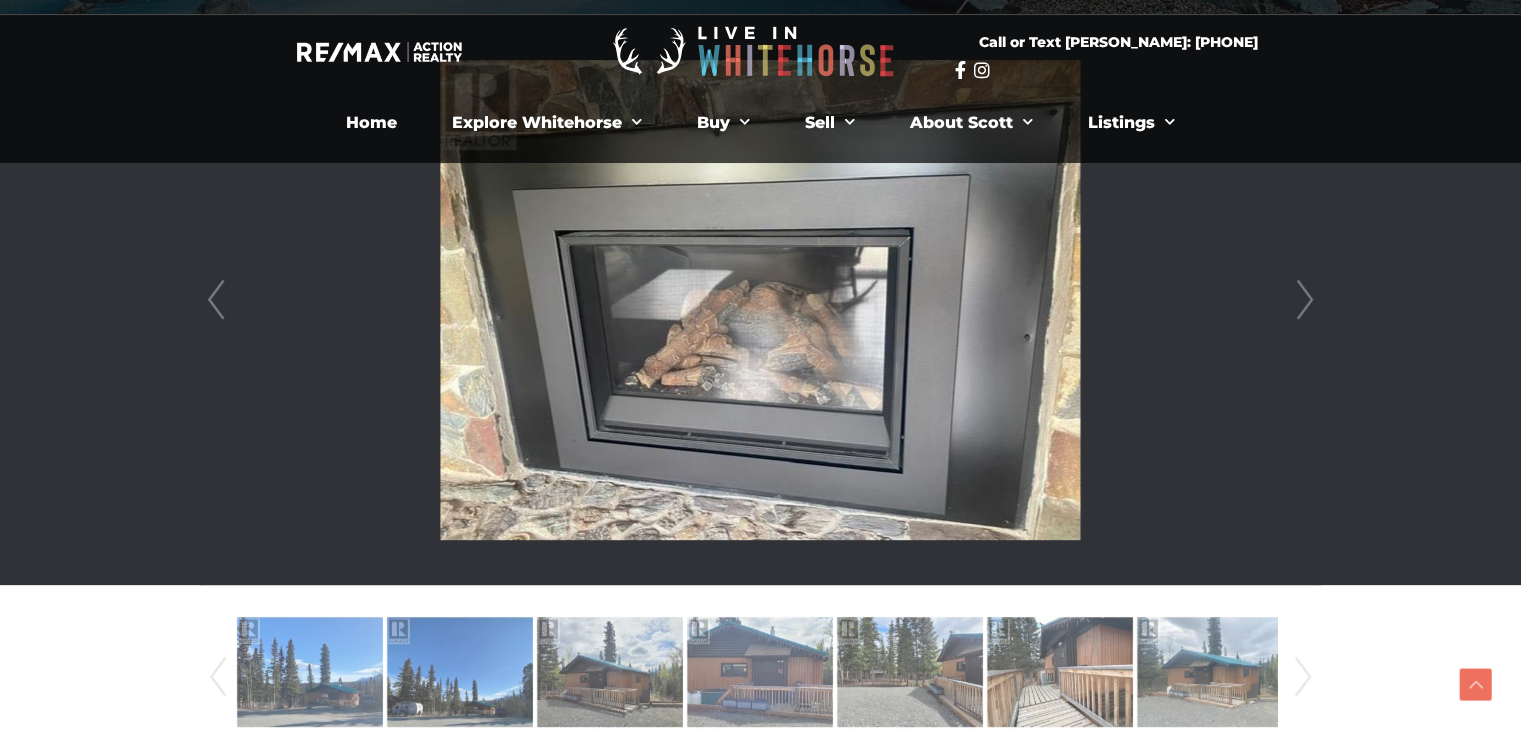 click on "Next" at bounding box center [1305, 300] 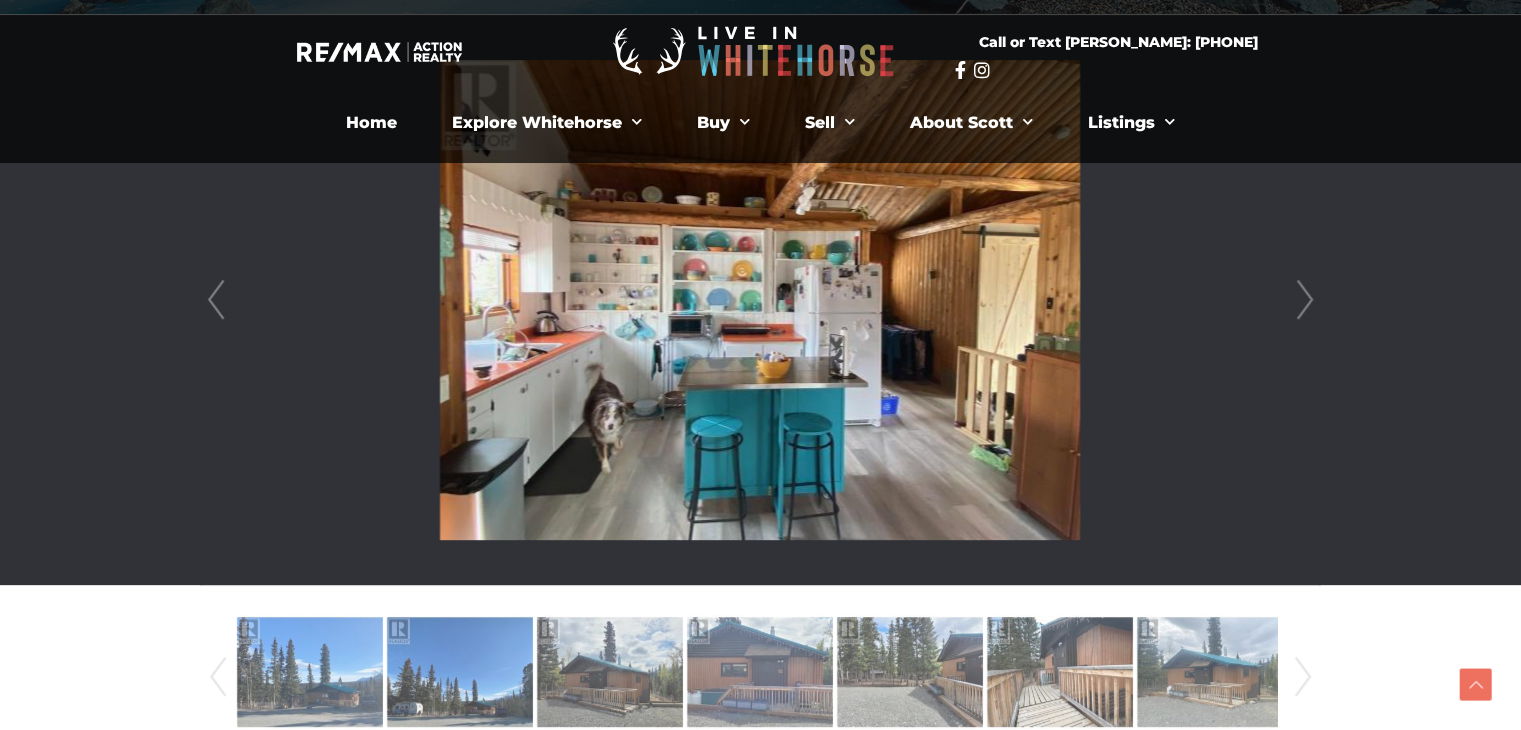 click on "Next" at bounding box center [1305, 300] 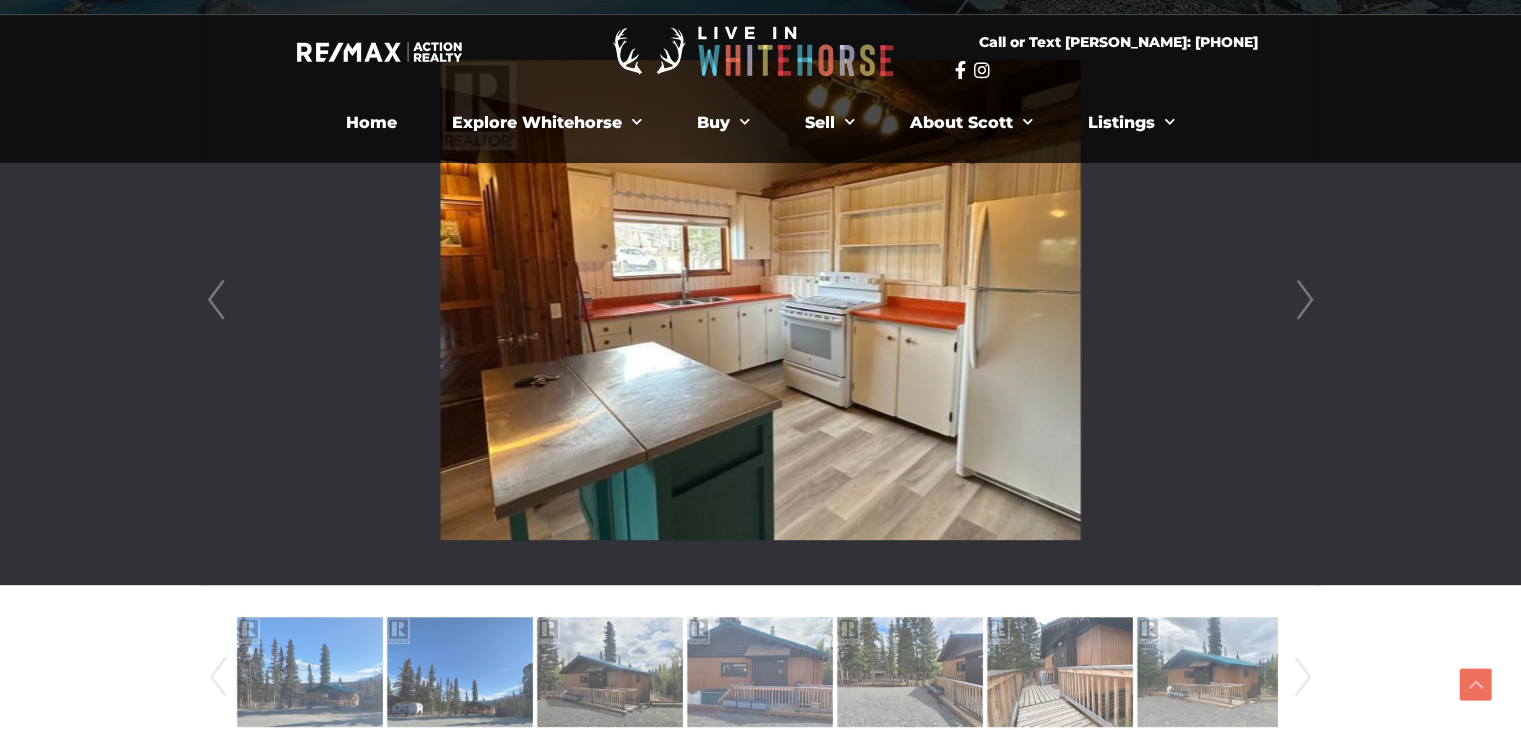 click on "Next" at bounding box center (1305, 300) 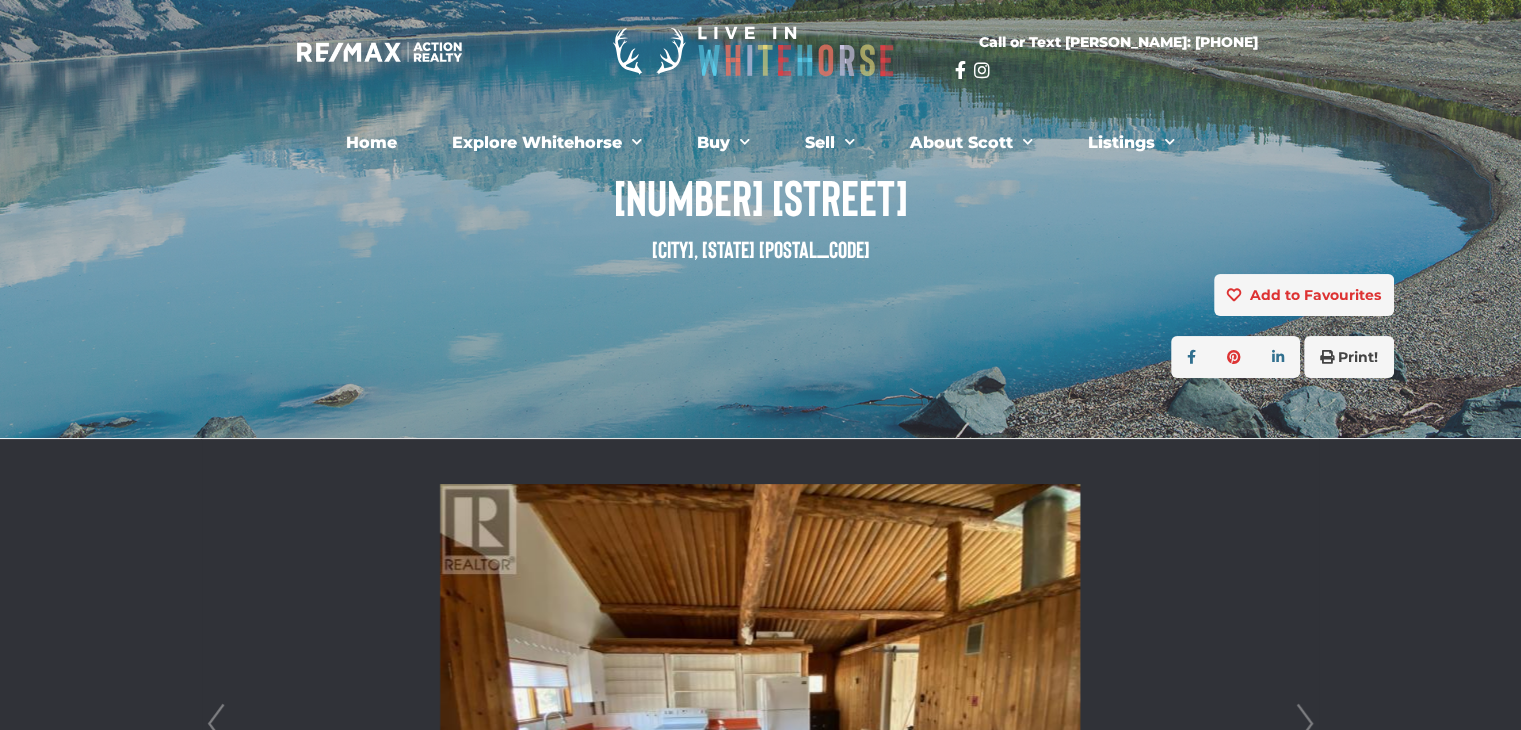 scroll, scrollTop: 0, scrollLeft: 0, axis: both 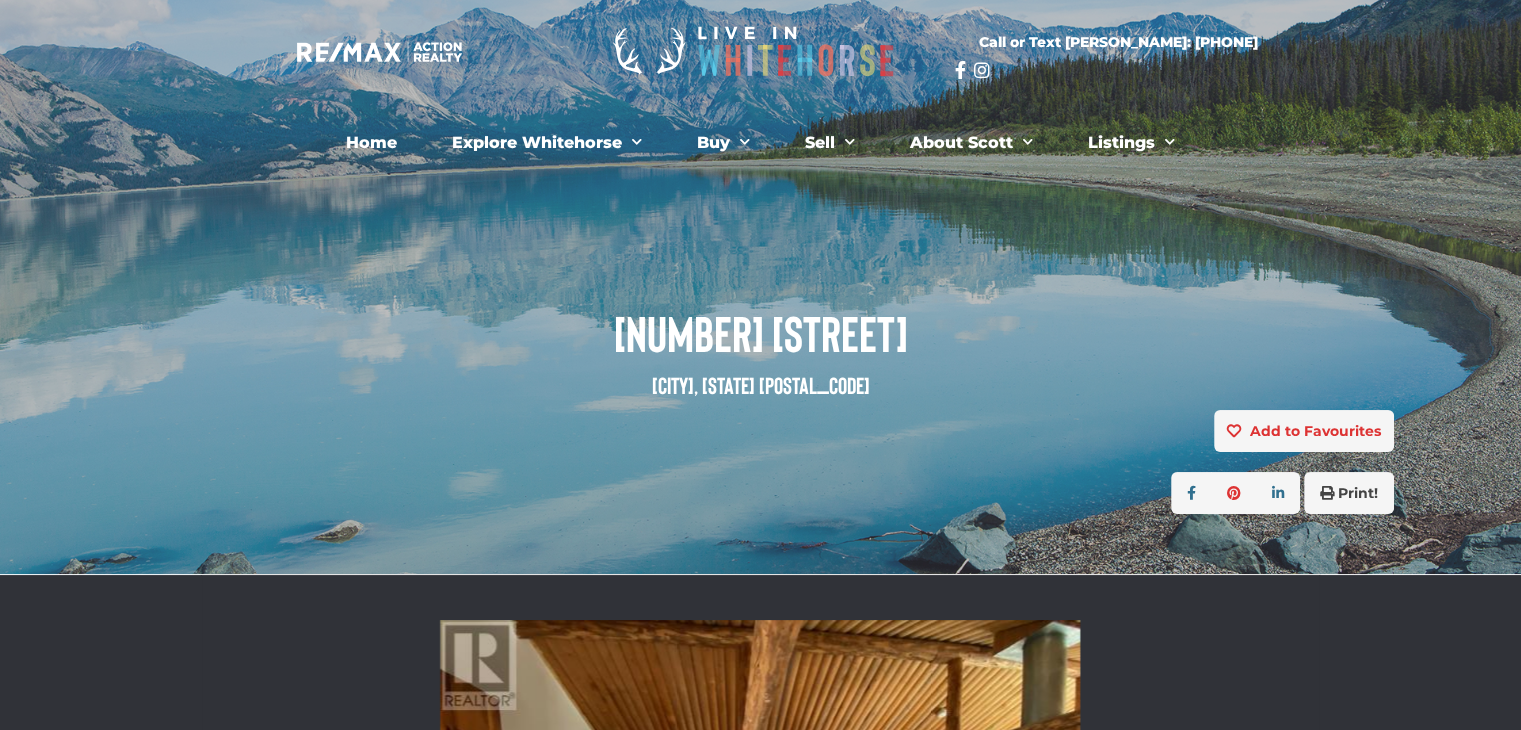 drag, startPoint x: 608, startPoint y: 329, endPoint x: 939, endPoint y: 300, distance: 332.26797 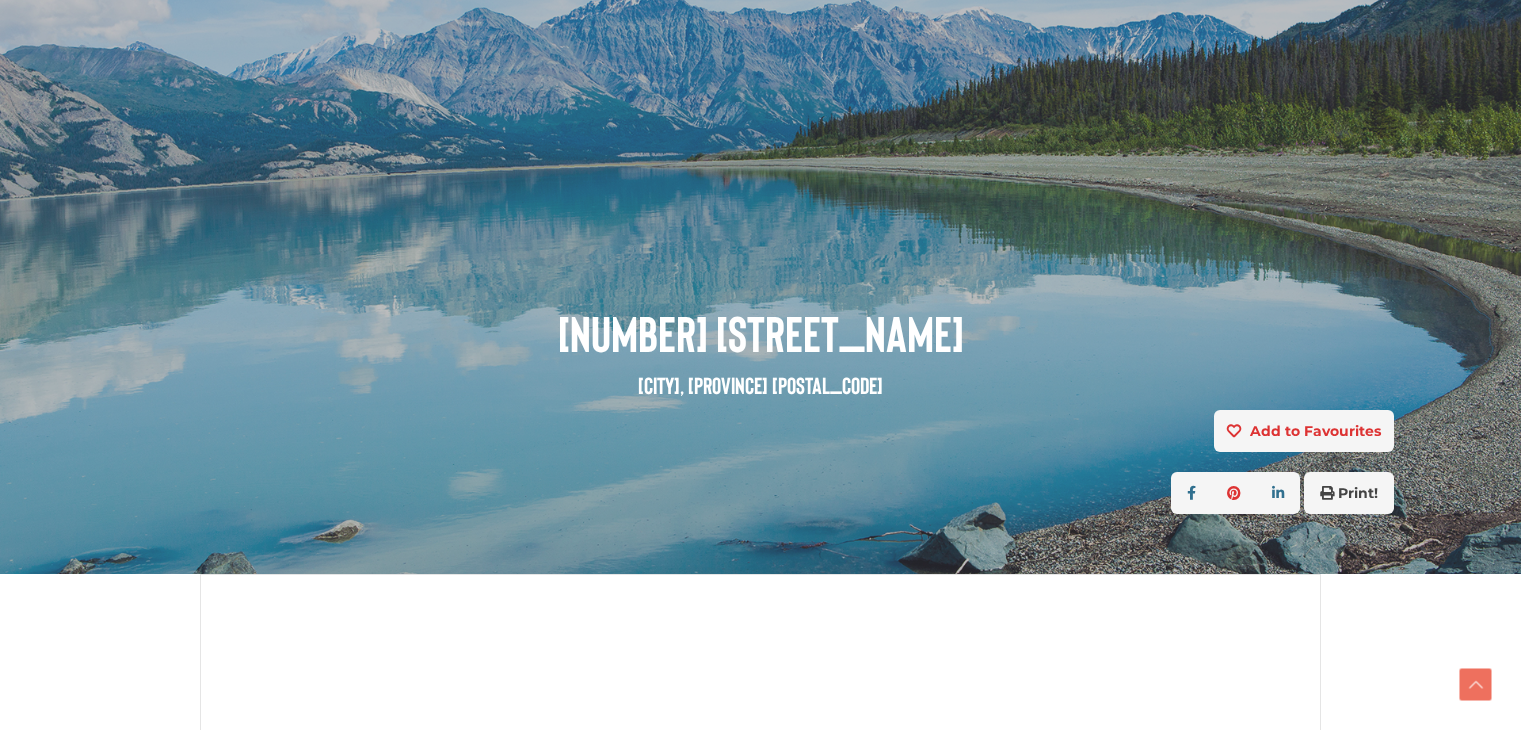 scroll, scrollTop: 684, scrollLeft: 0, axis: vertical 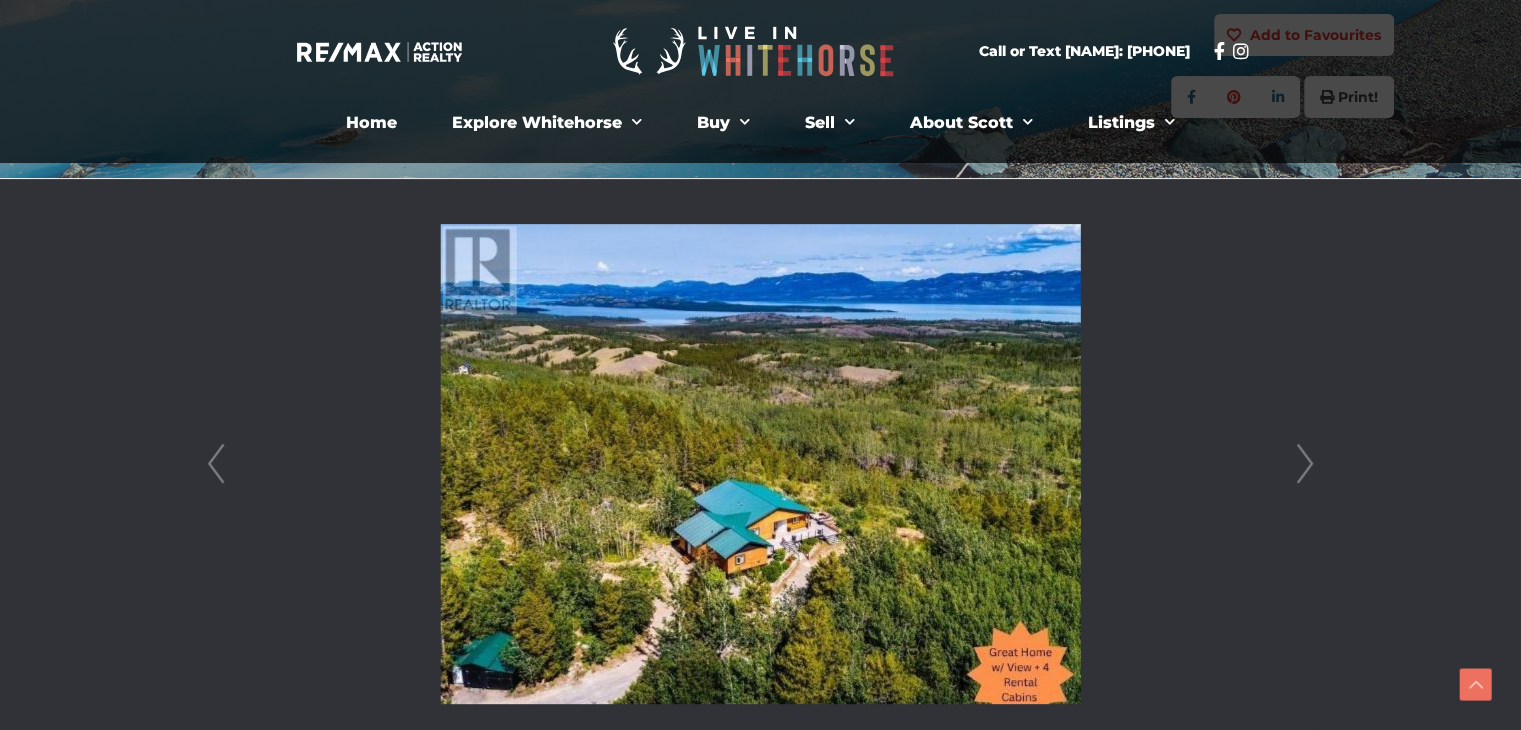 click on "Next" at bounding box center [1305, 464] 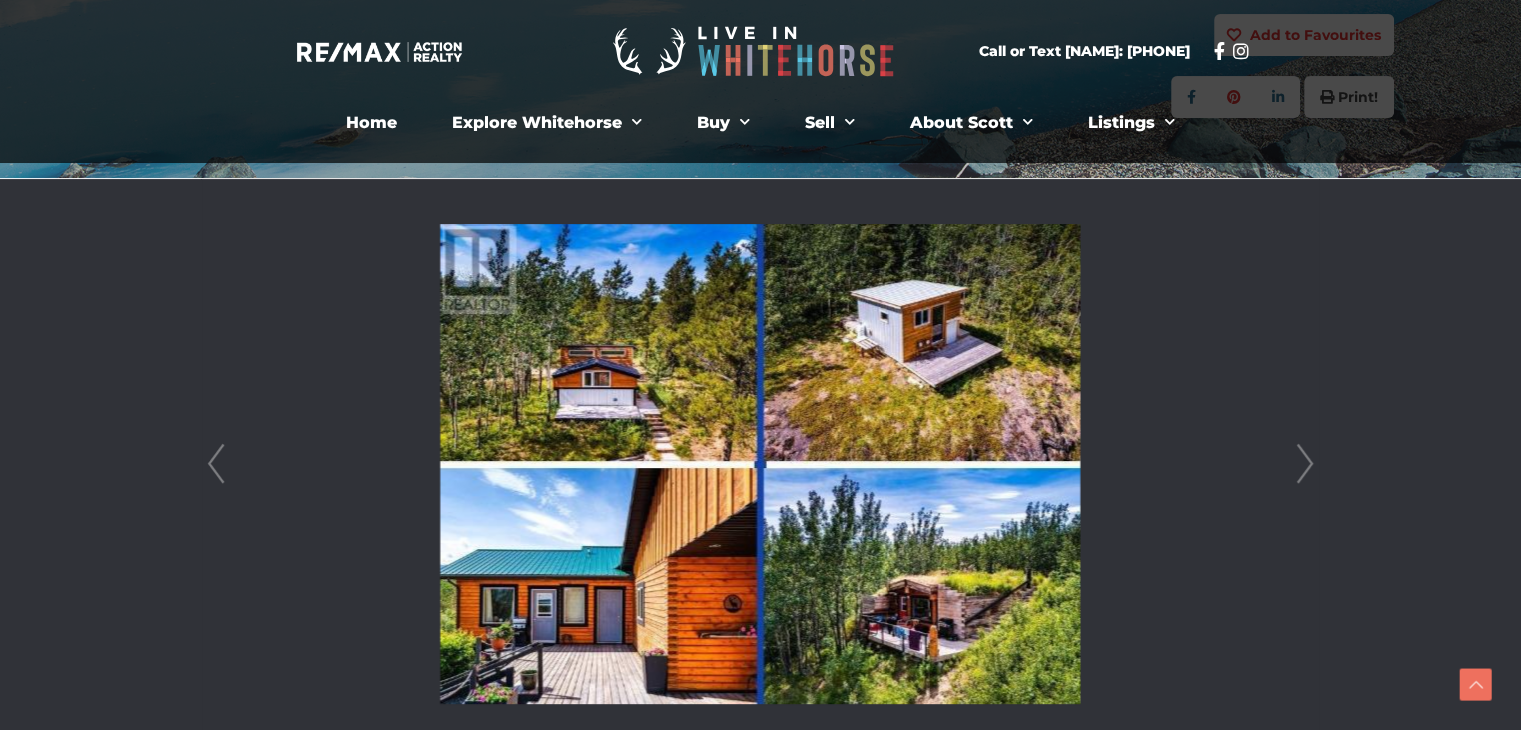 click on "Next" at bounding box center (1305, 464) 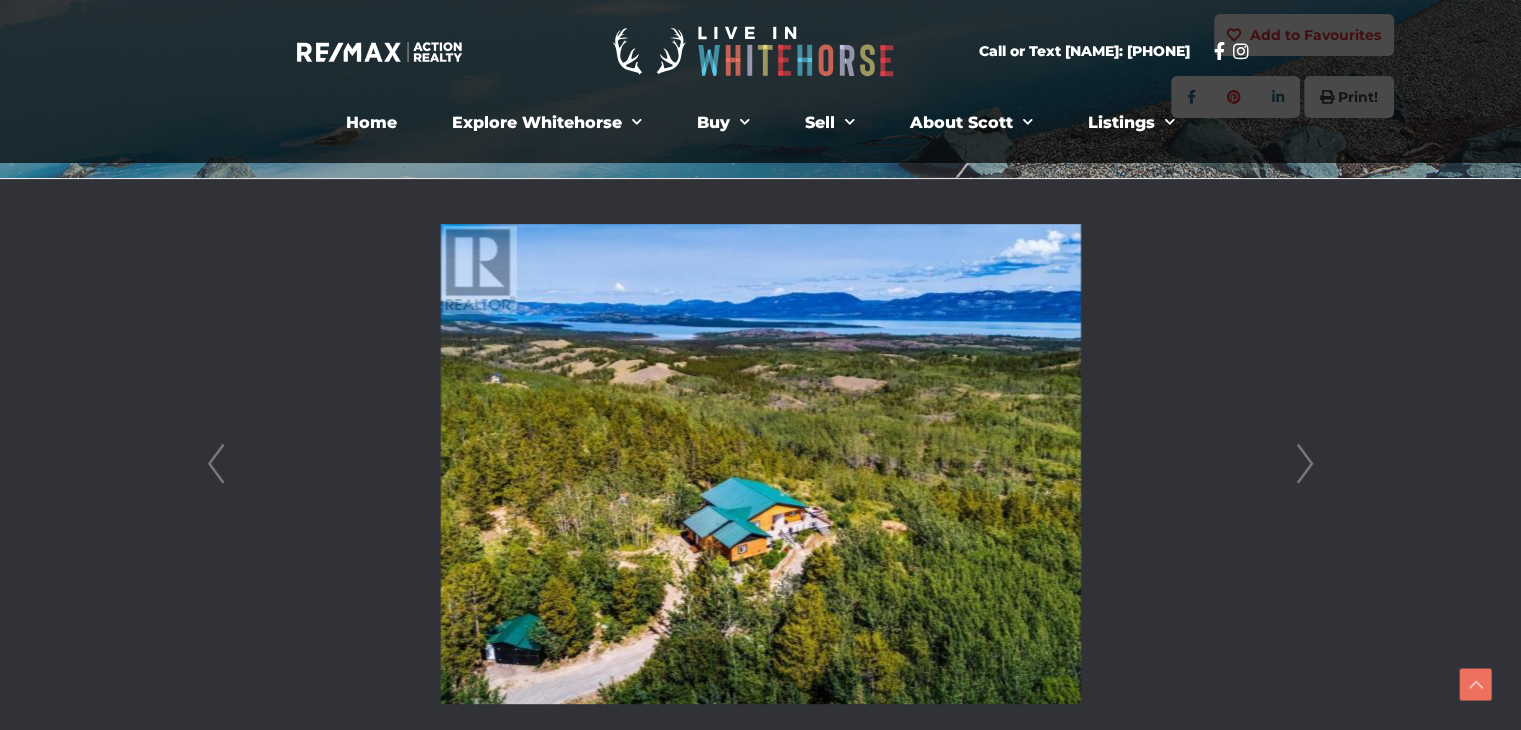 click on "Next" at bounding box center [1305, 464] 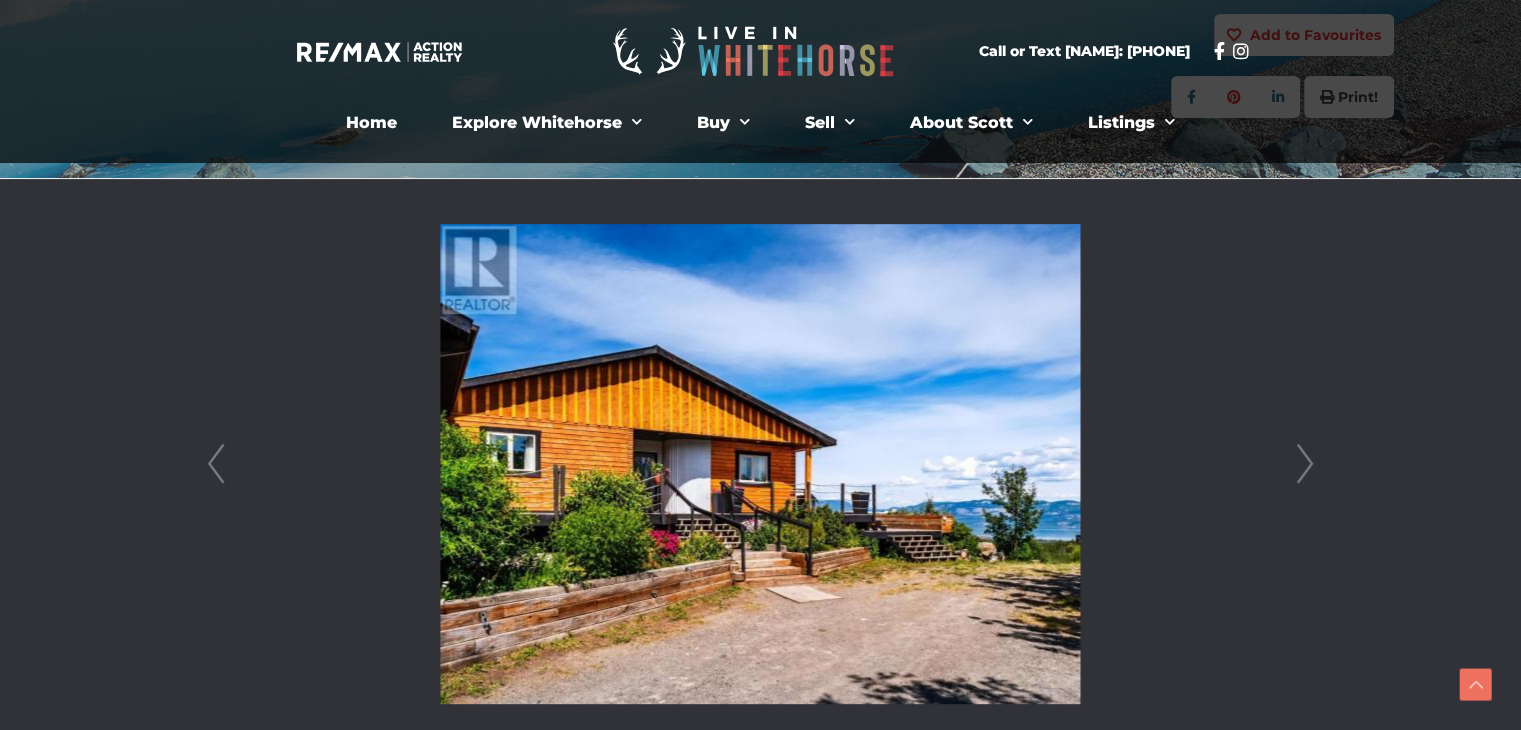 click on "Next" at bounding box center (1305, 464) 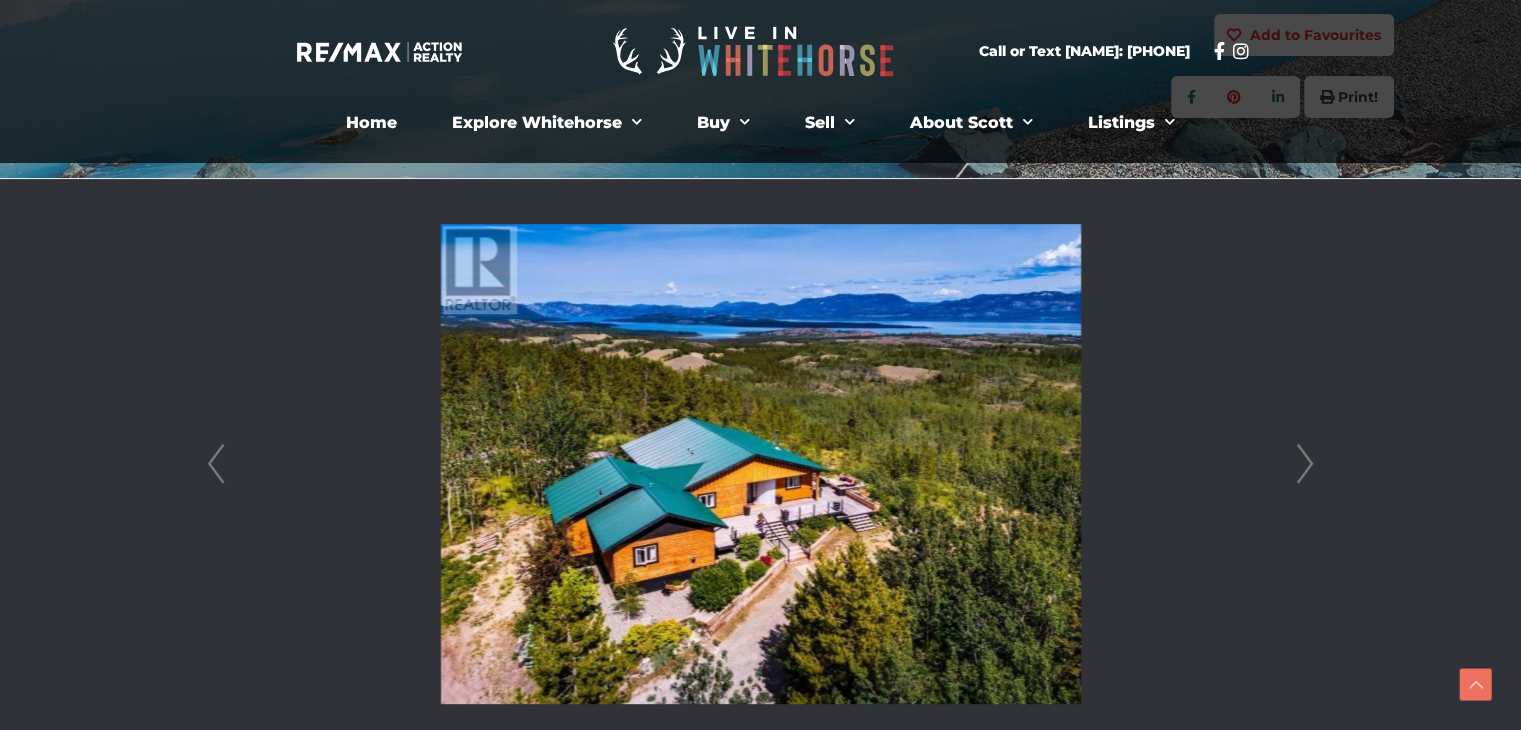 click on "Next" at bounding box center [1305, 464] 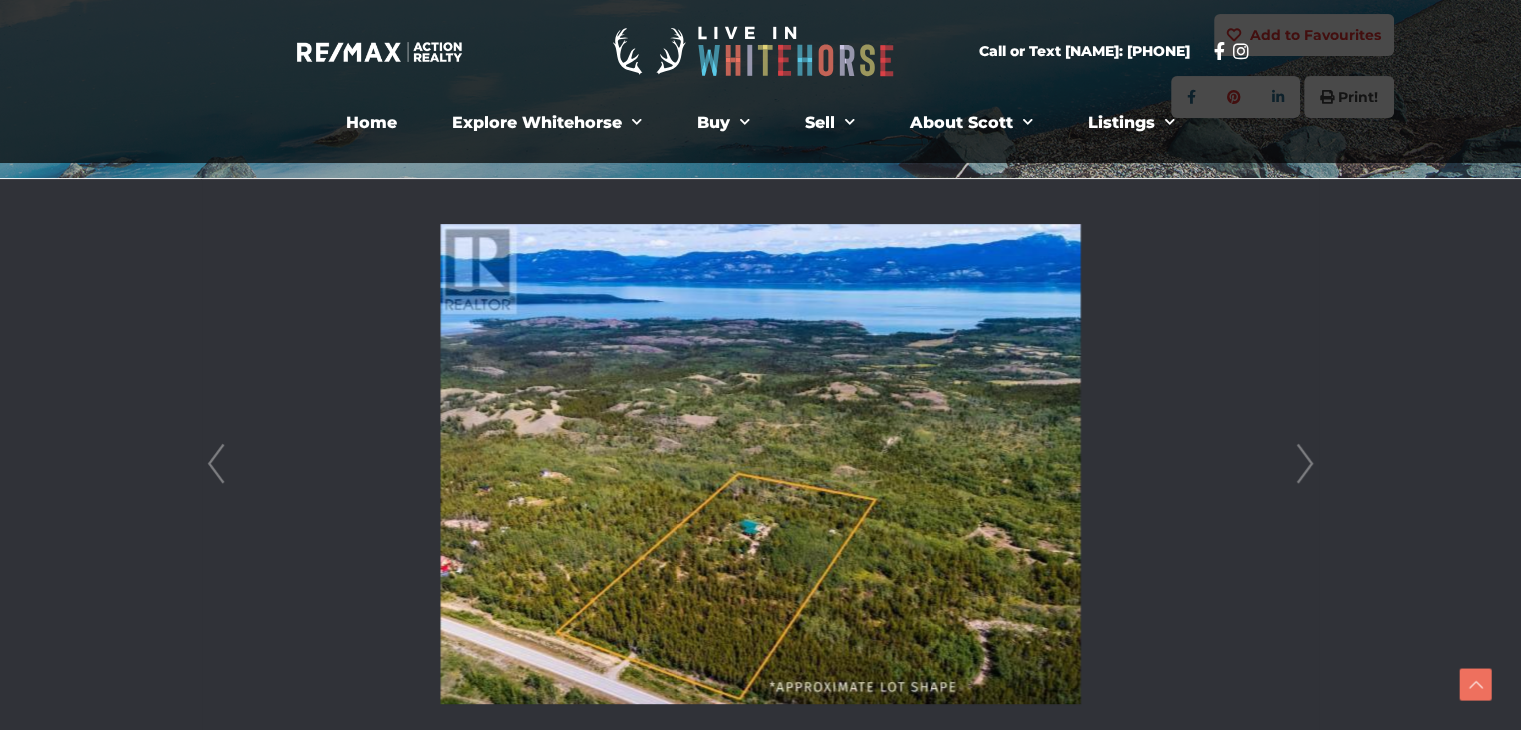 click on "Next" at bounding box center [1305, 464] 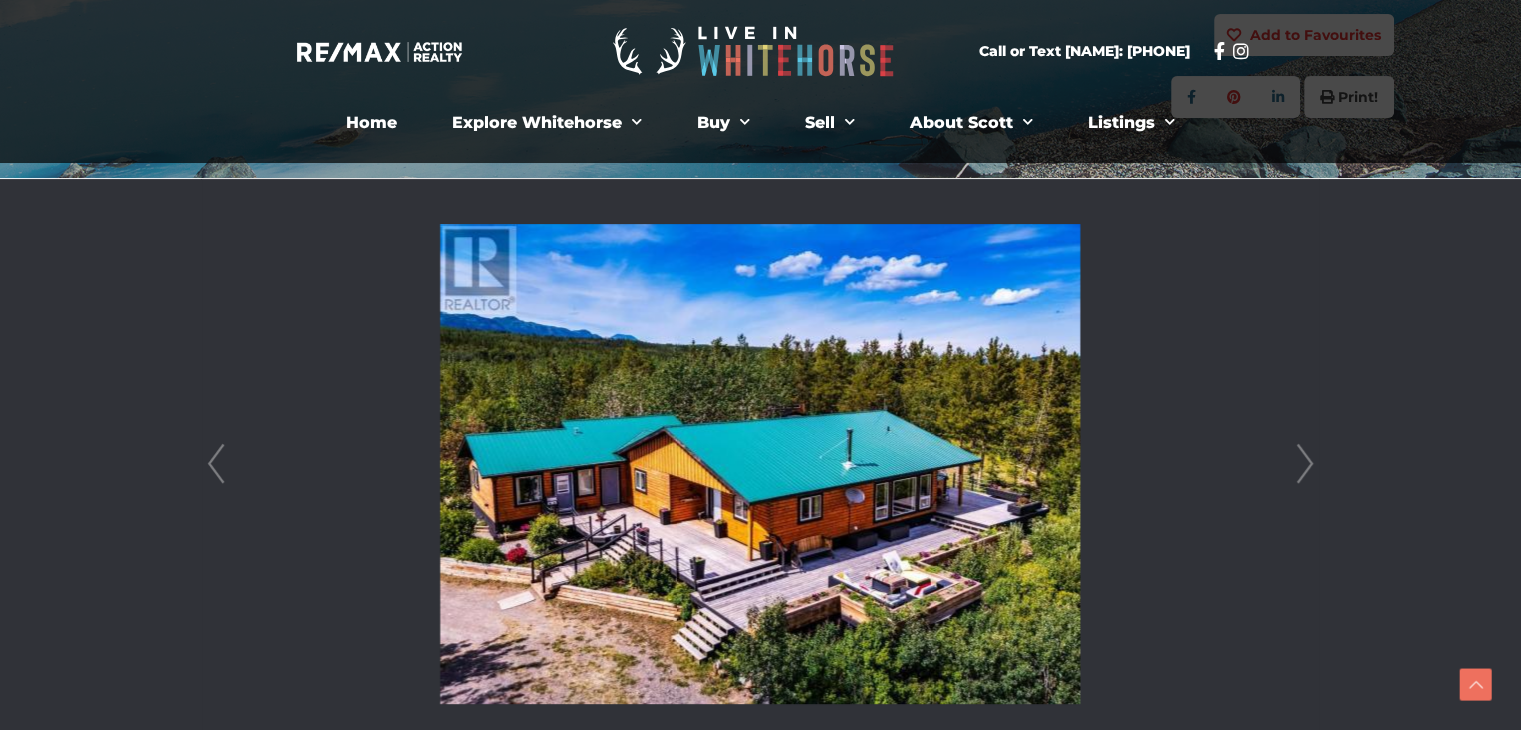click on "Next" at bounding box center [1305, 464] 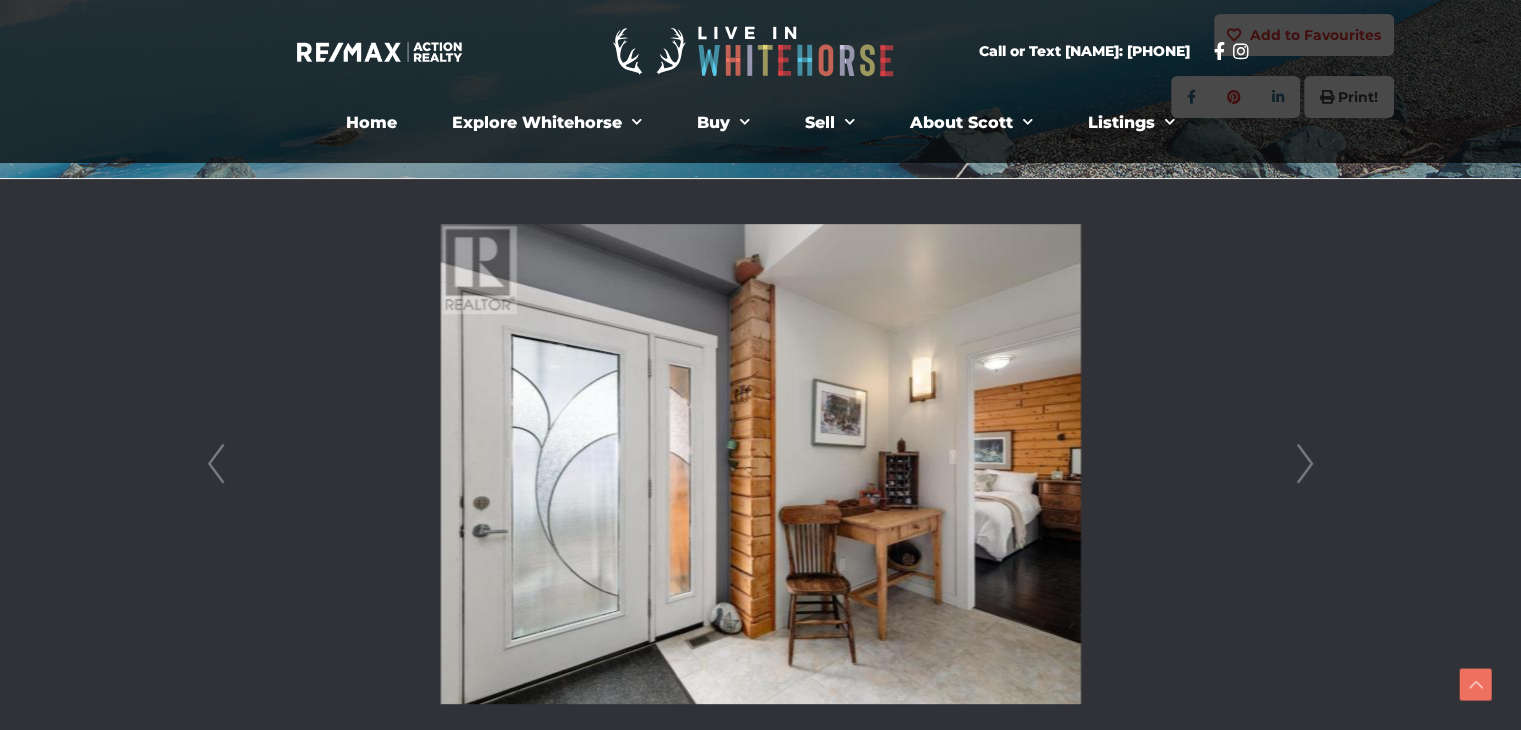 click on "Next" at bounding box center (1305, 464) 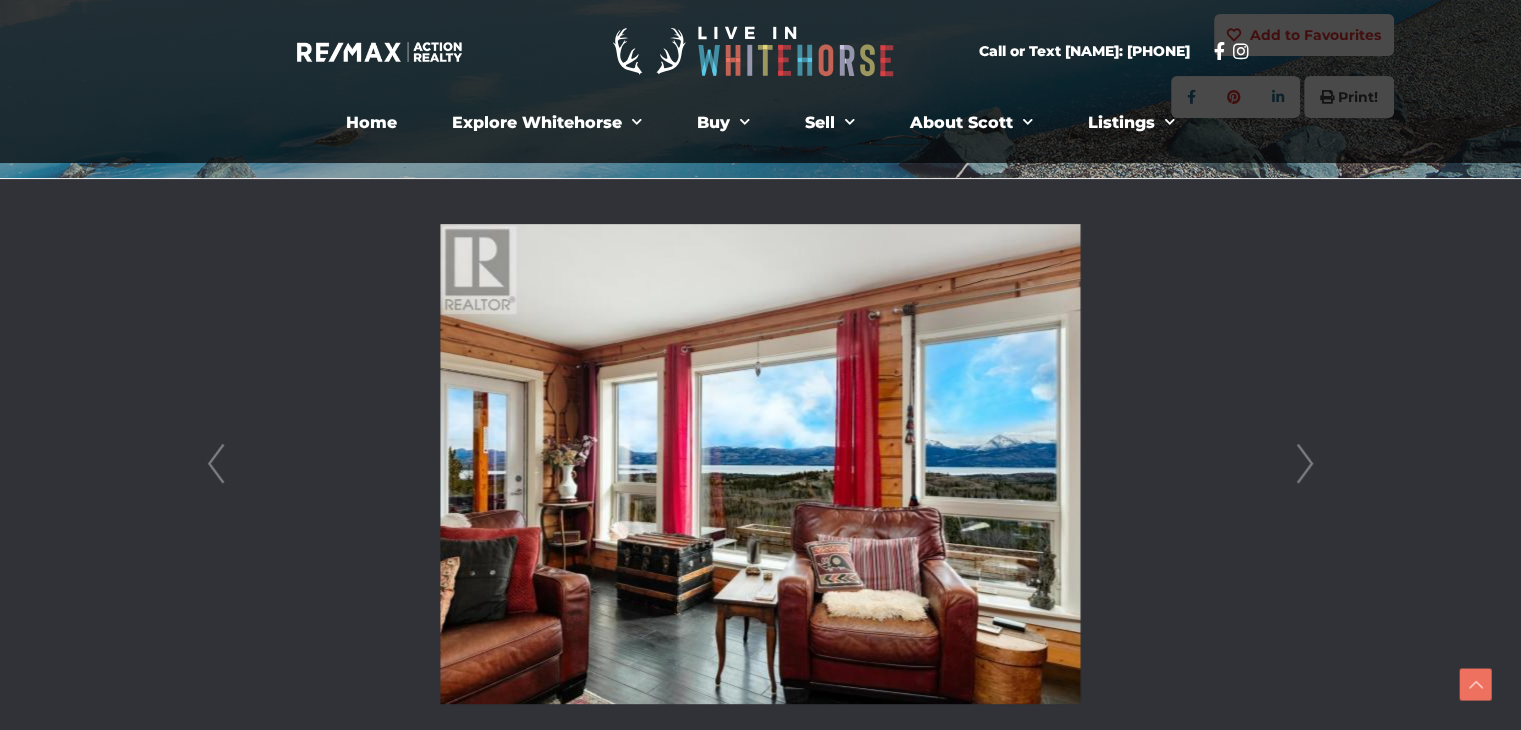 click on "Next" at bounding box center [1305, 464] 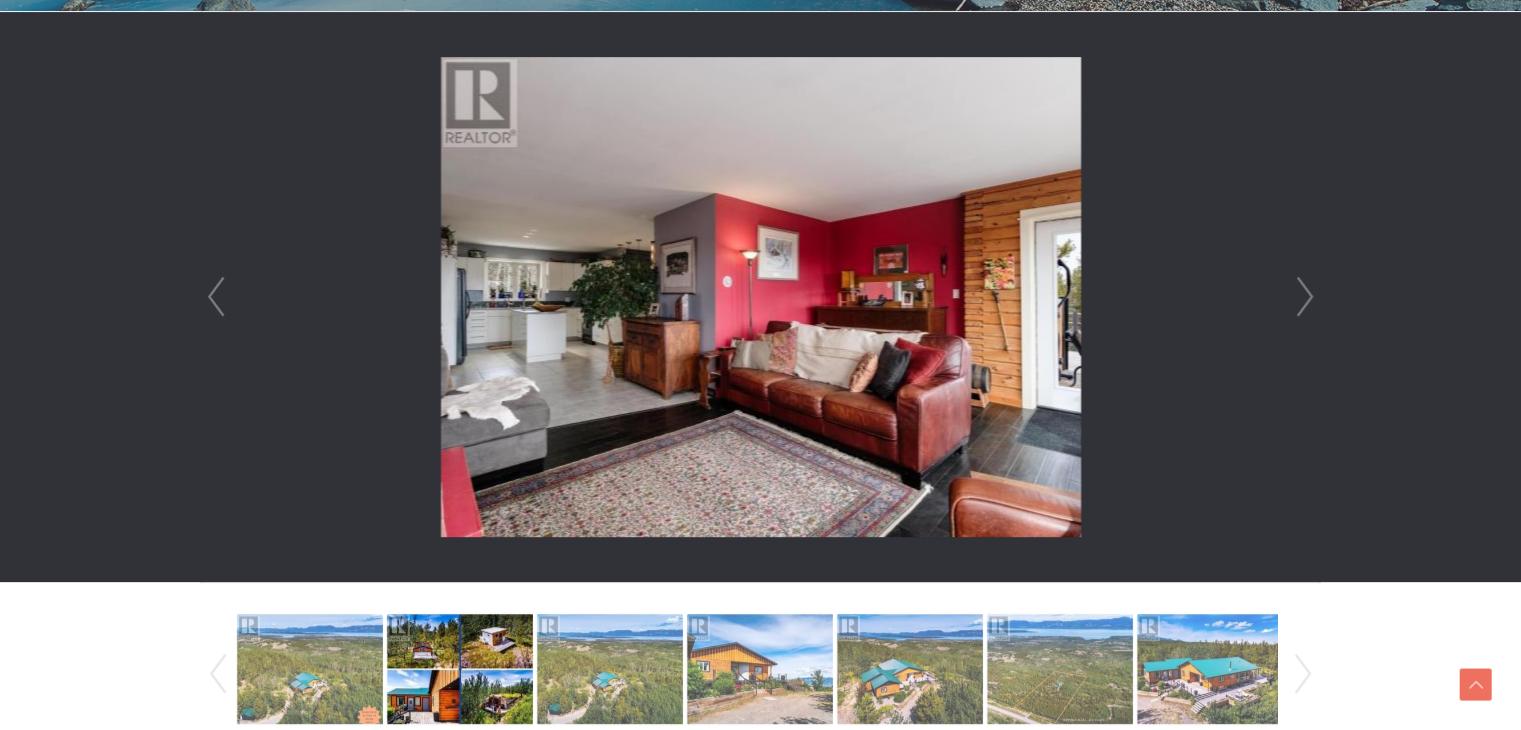 scroll, scrollTop: 591, scrollLeft: 0, axis: vertical 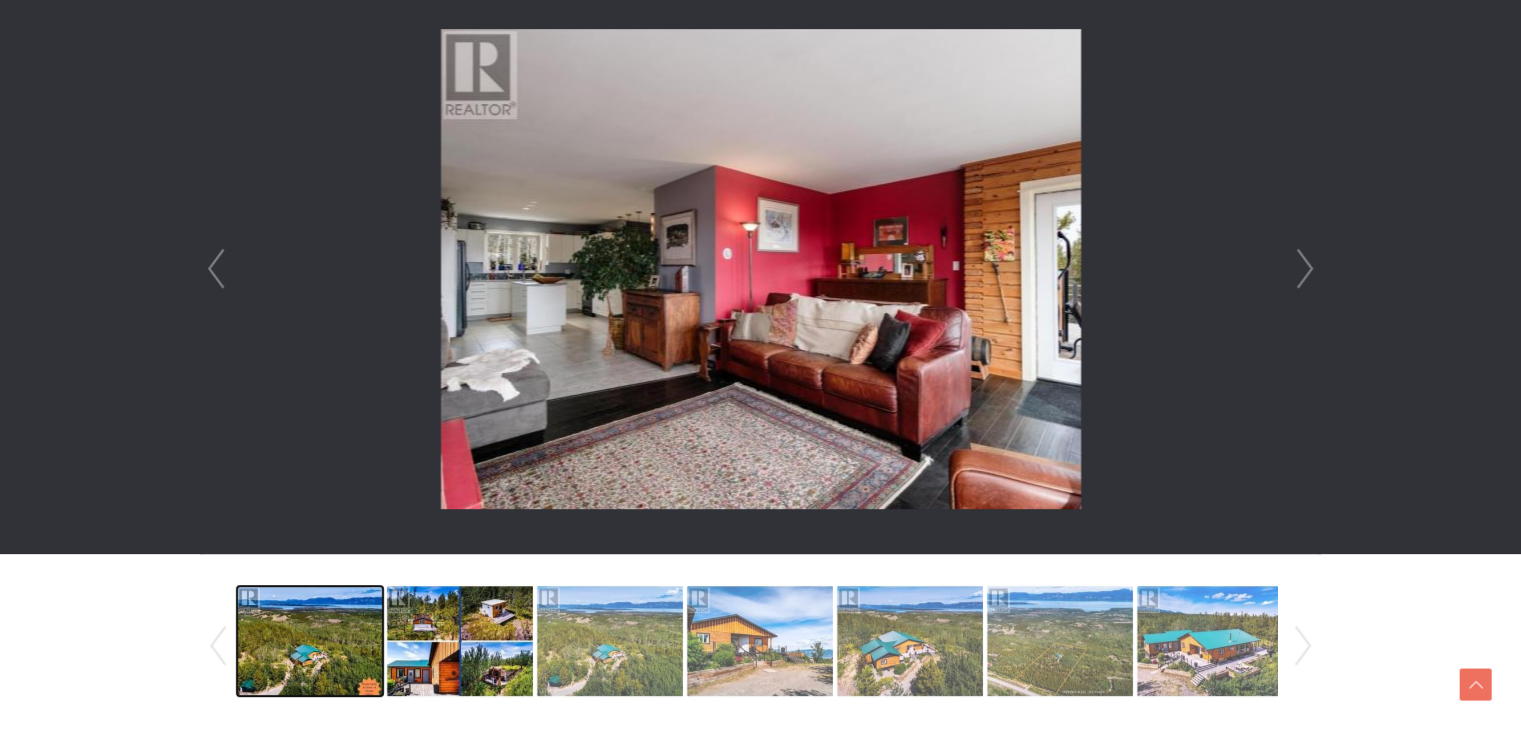 click at bounding box center [310, 641] 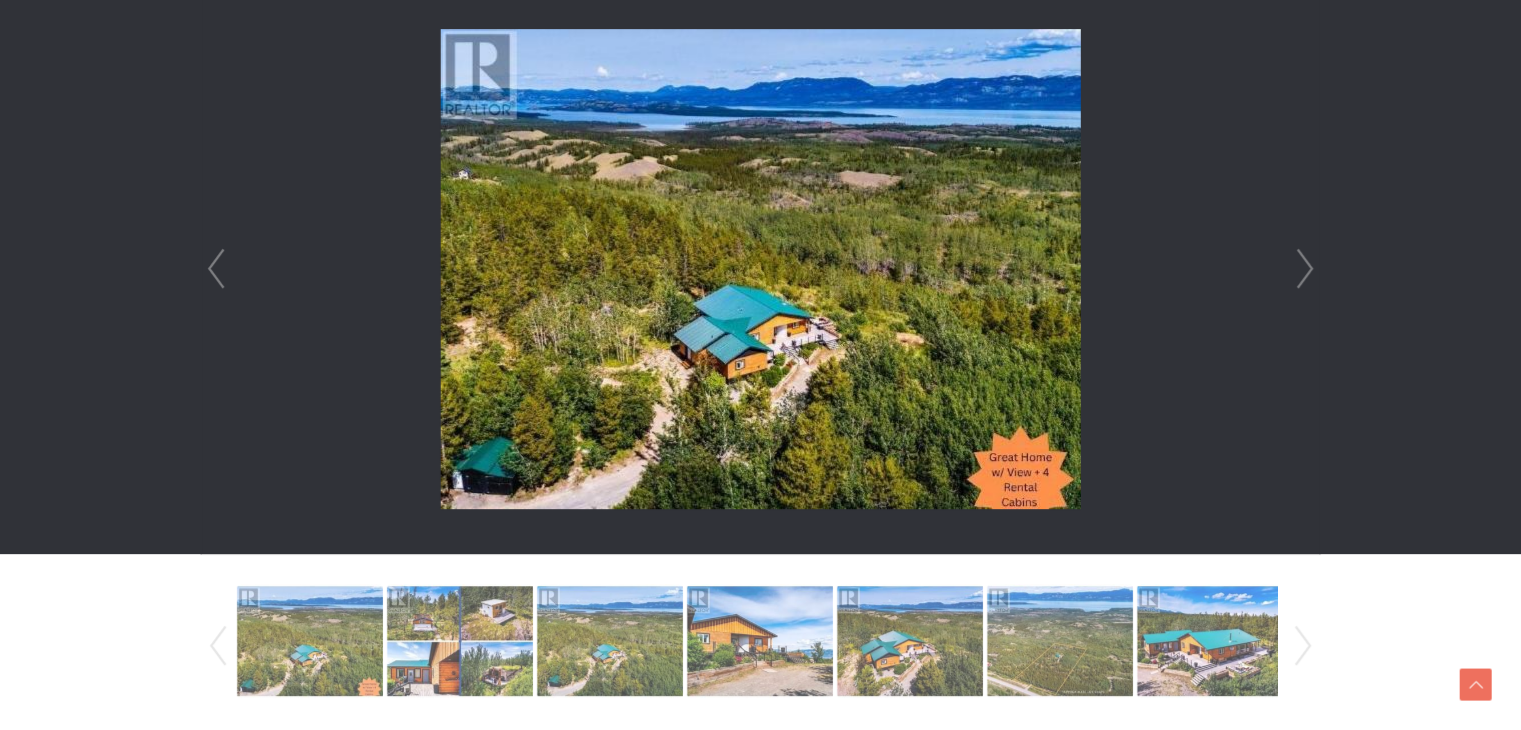 click on "Next" at bounding box center (1305, 269) 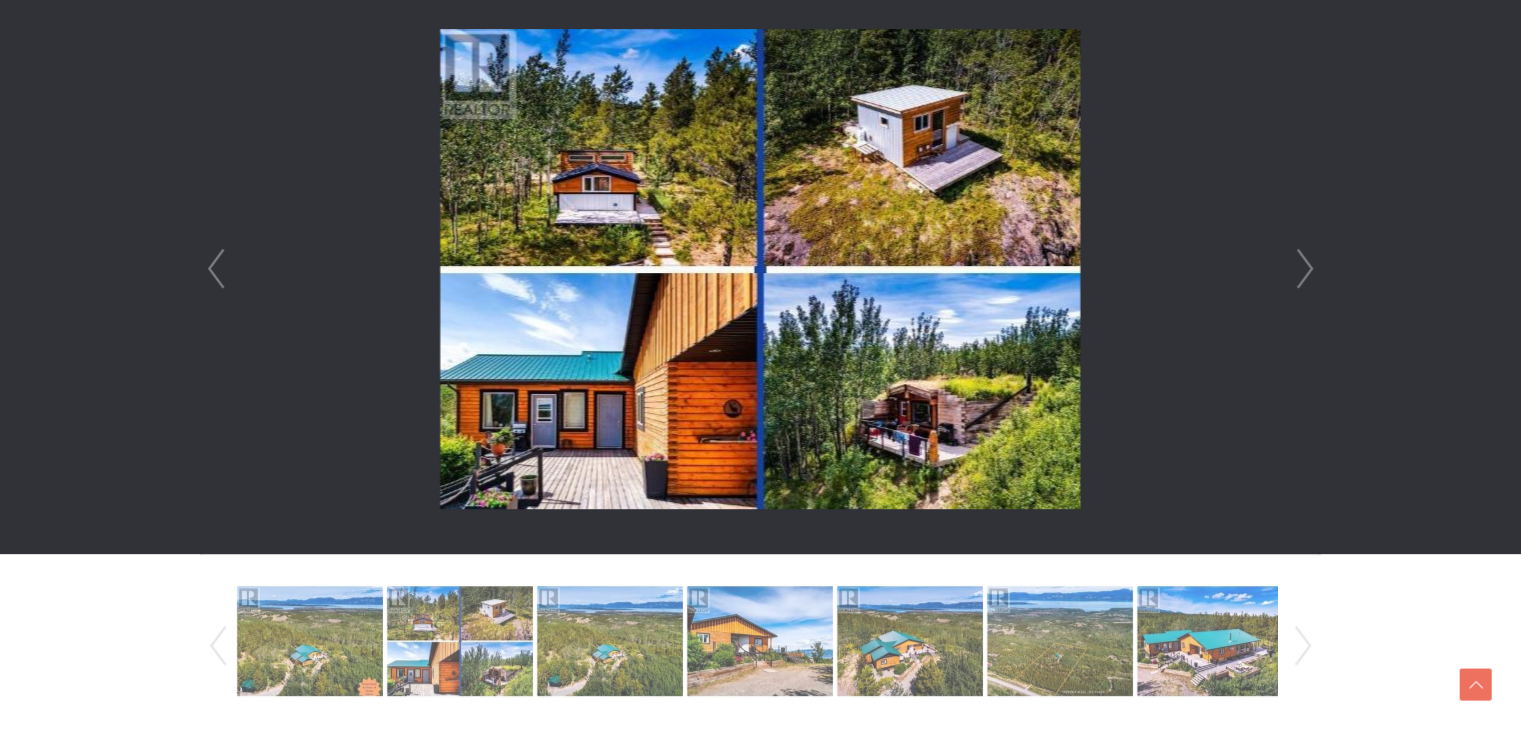 click on "Next" at bounding box center [1305, 269] 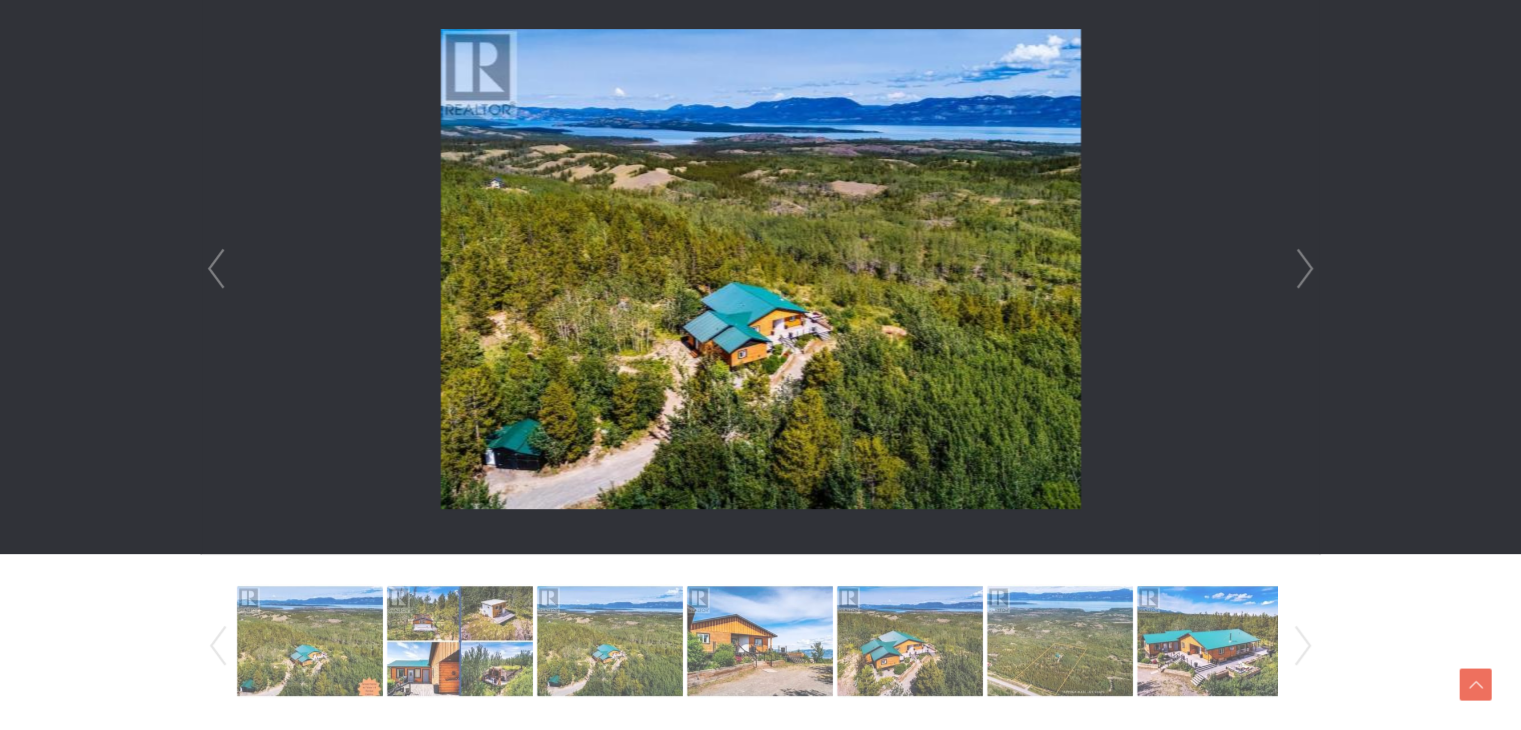 click at bounding box center (760, 269) 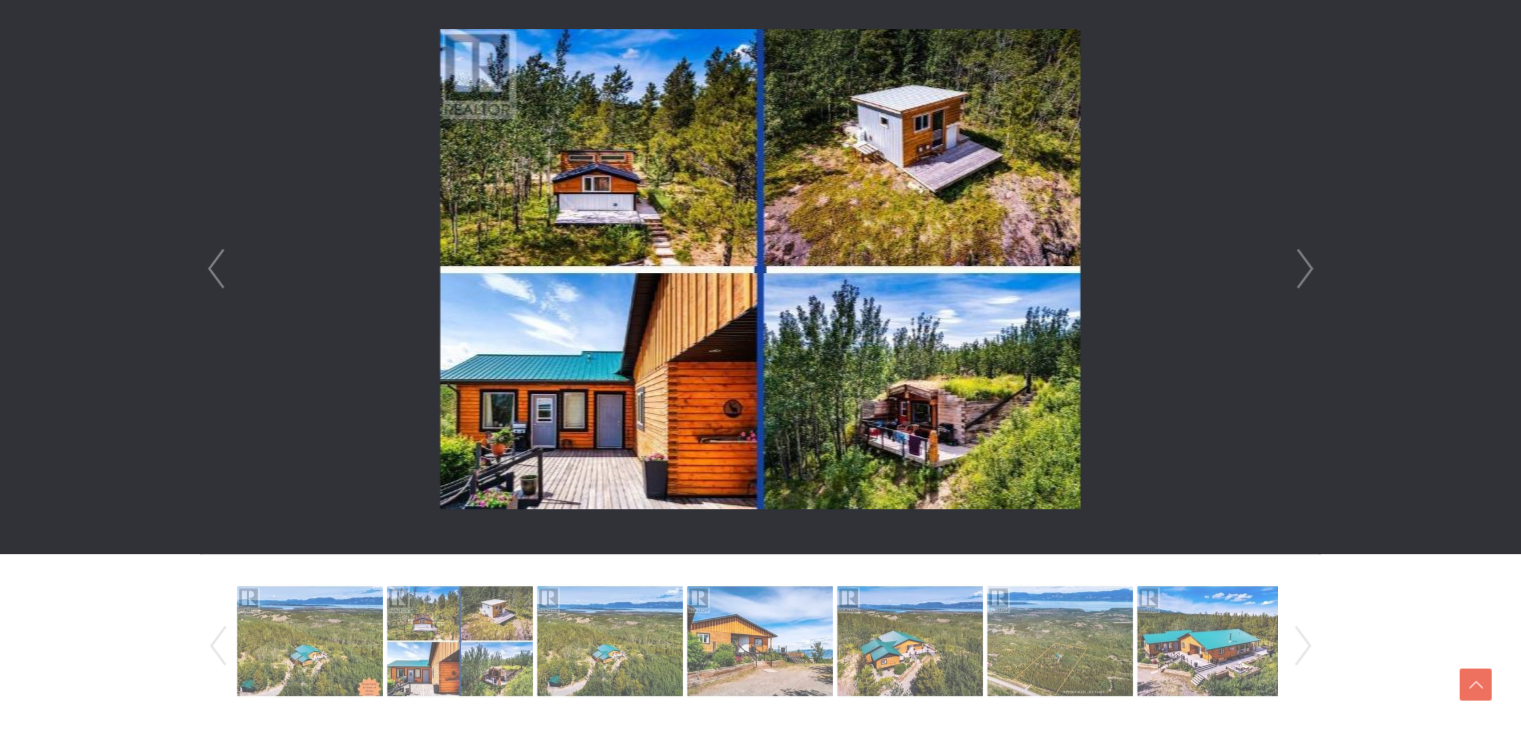 click on "Next" at bounding box center [1305, 269] 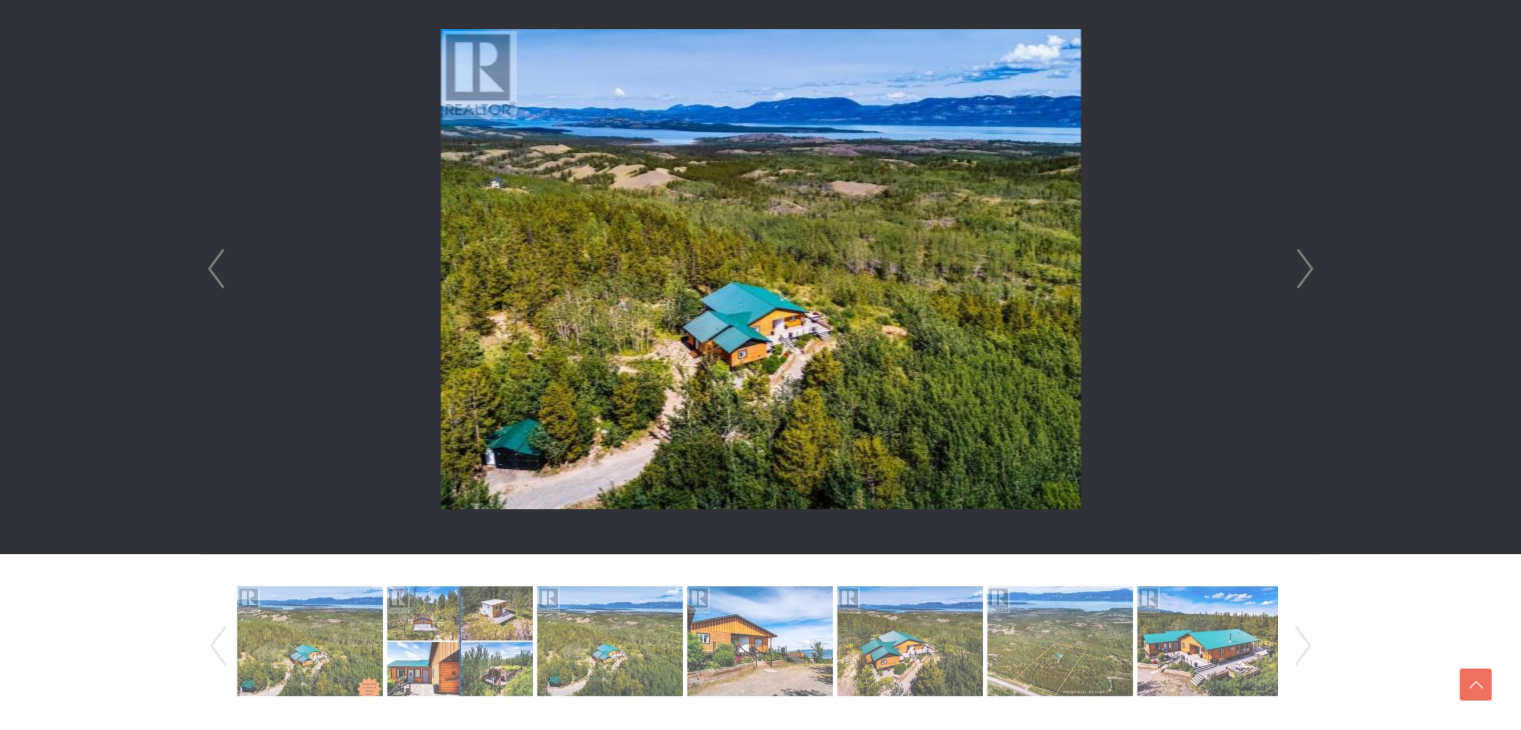 click on "Next" at bounding box center (1305, 269) 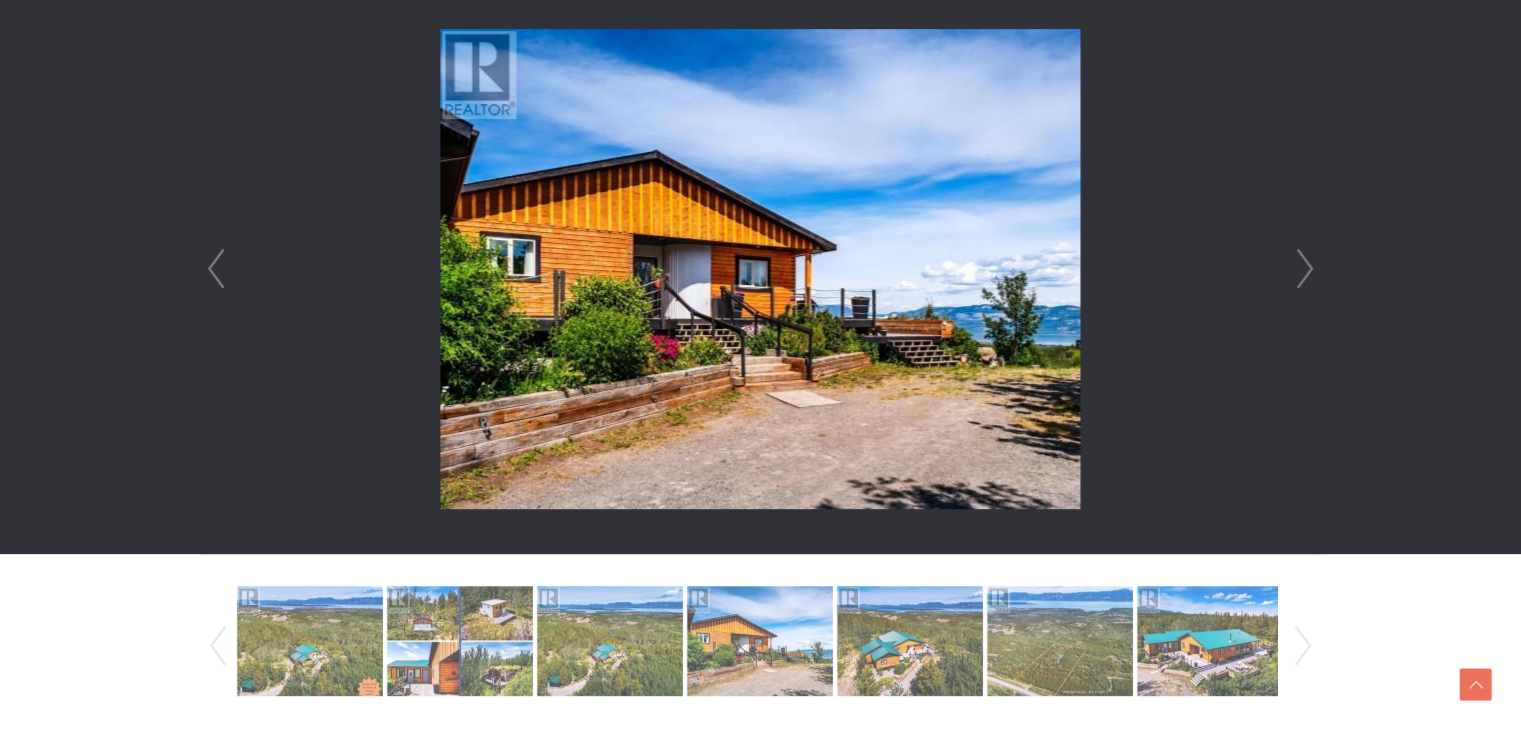 click on "Next" at bounding box center (1305, 269) 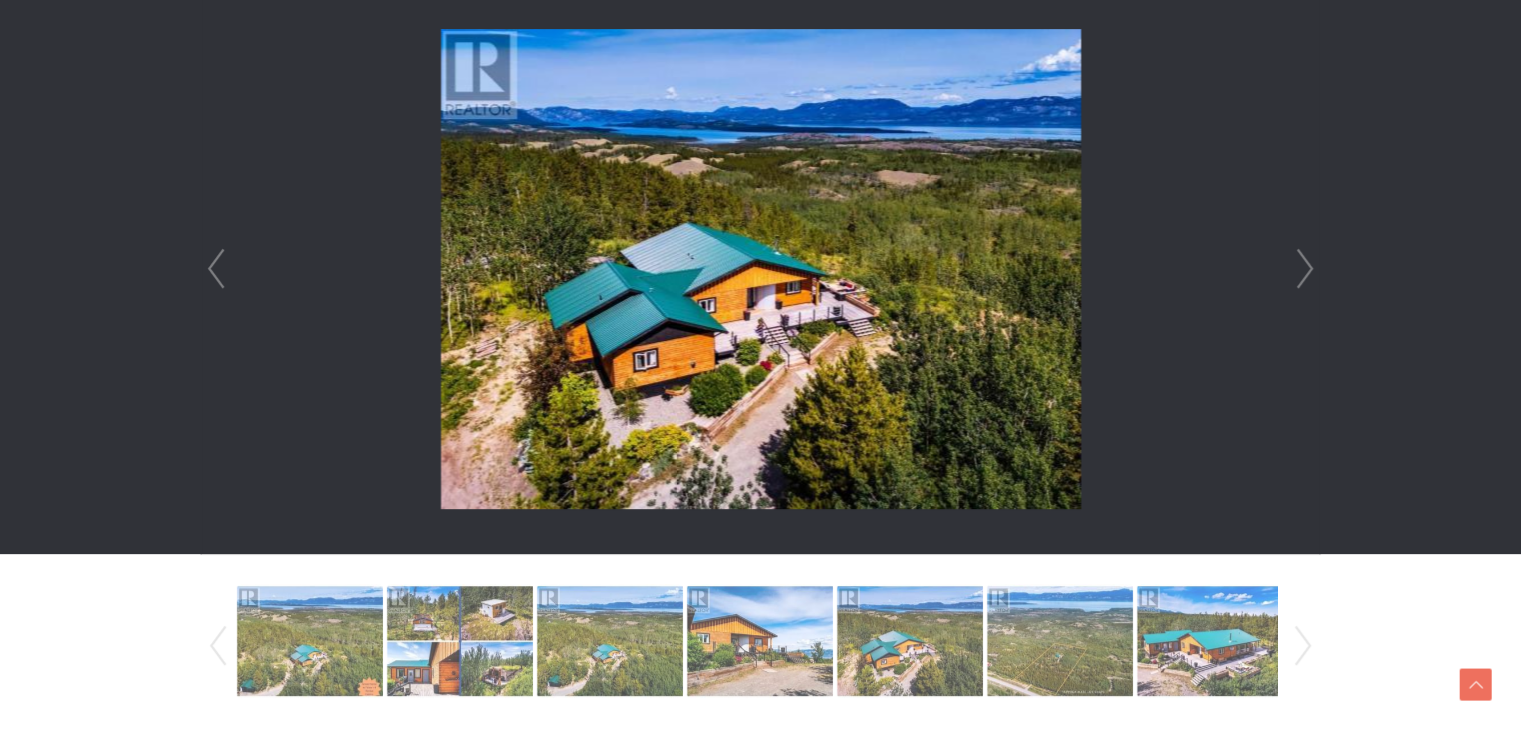 click on "Next" at bounding box center [1305, 269] 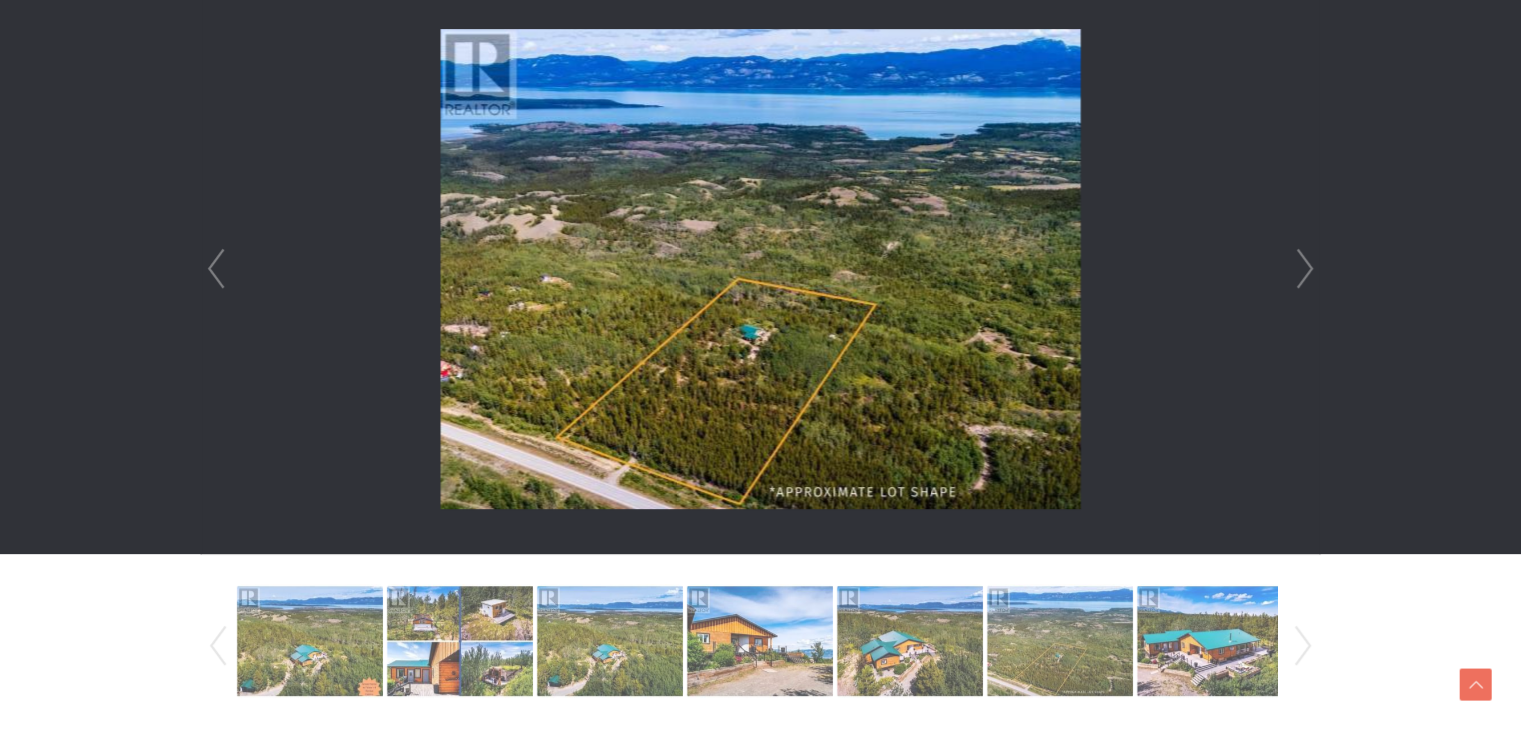 click on "Next" at bounding box center [1305, 269] 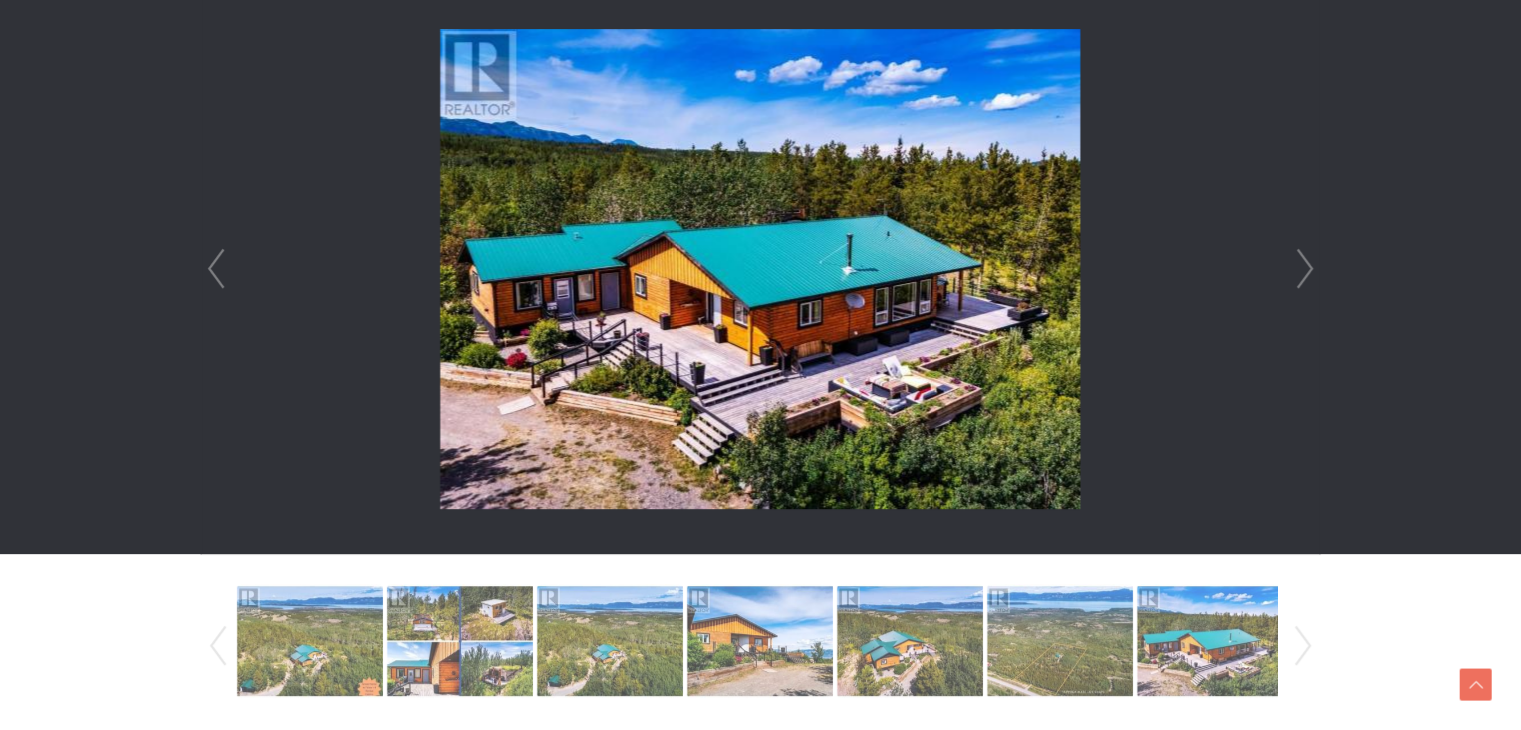 click on "Next" at bounding box center [1305, 269] 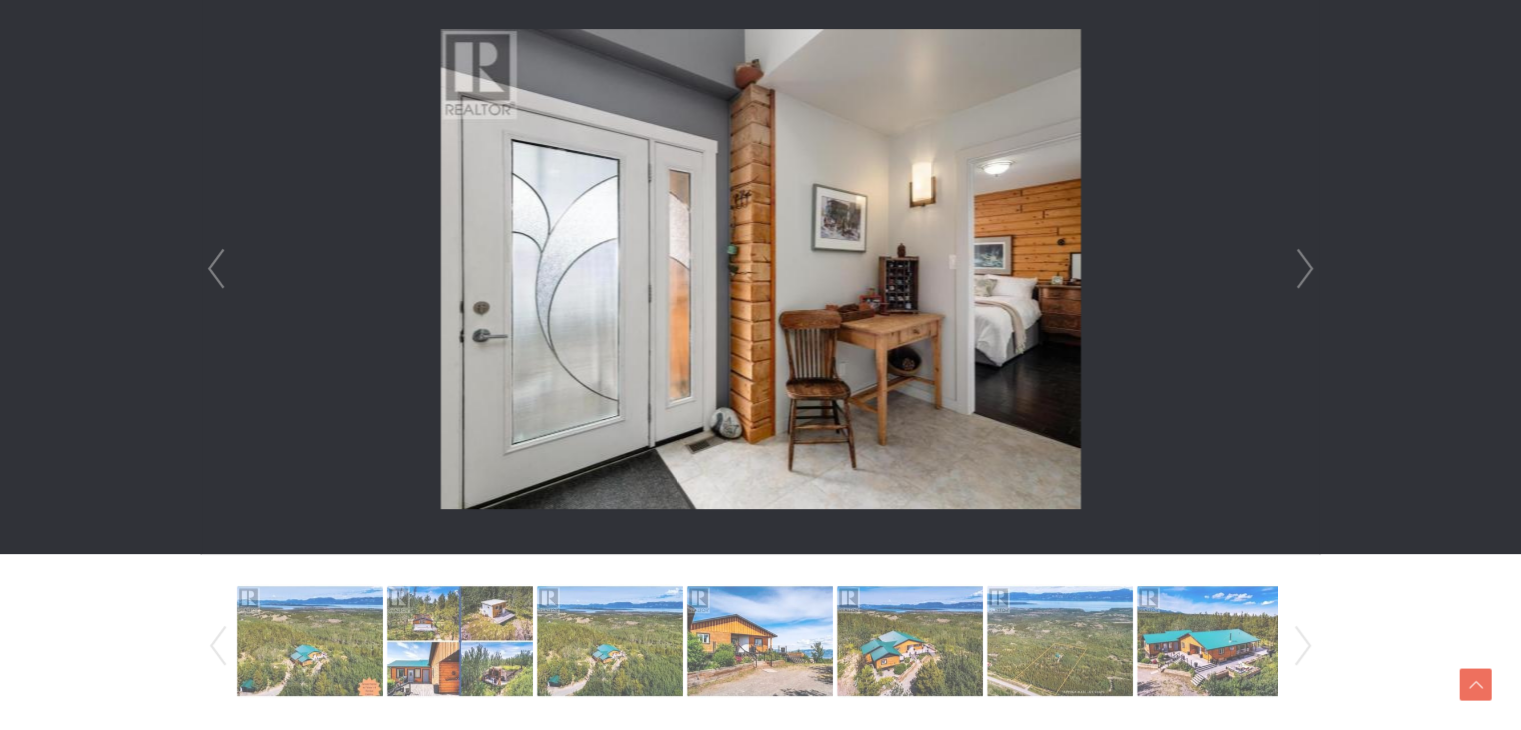 click on "Next" at bounding box center (1305, 269) 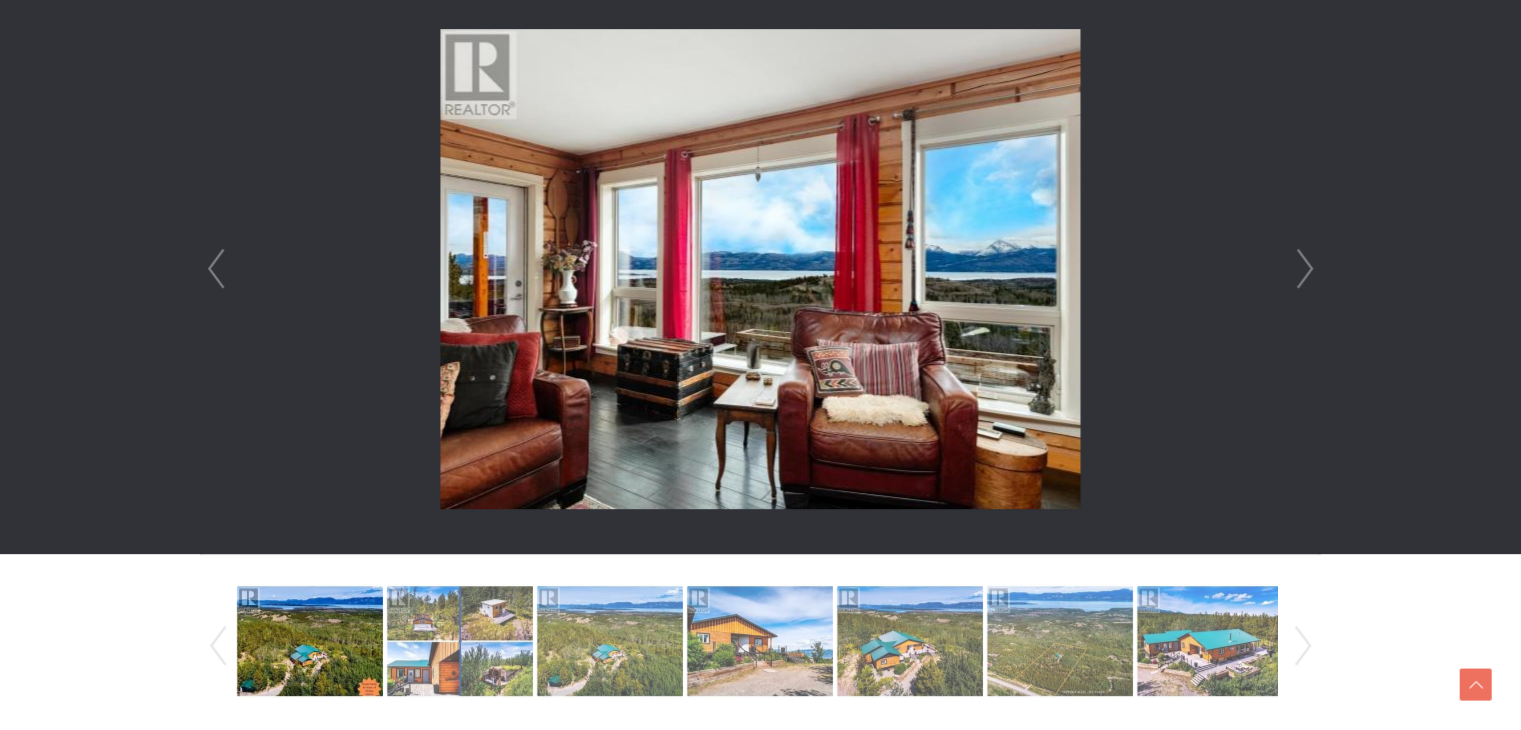 click on "Next" at bounding box center (1305, 269) 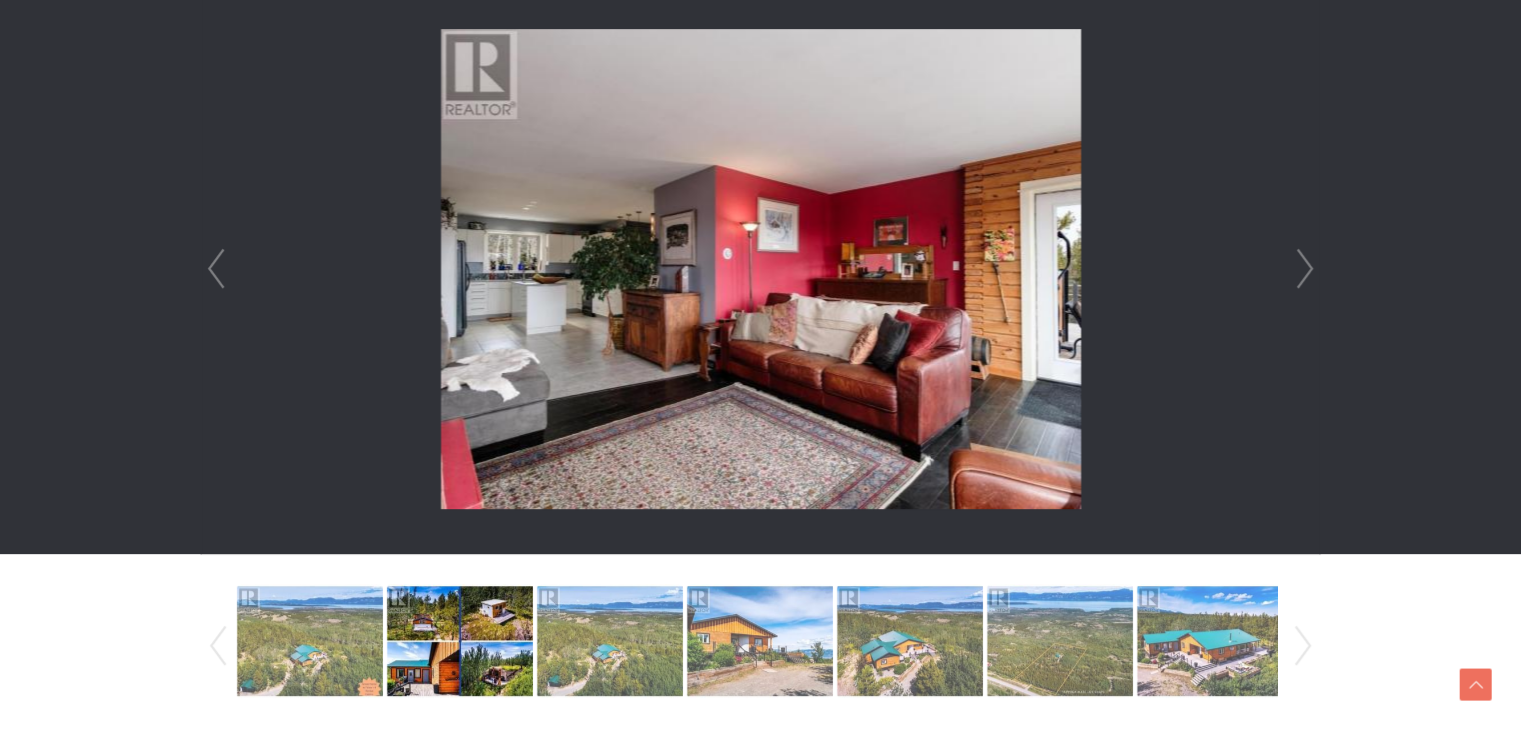 click on "Next" at bounding box center (1305, 269) 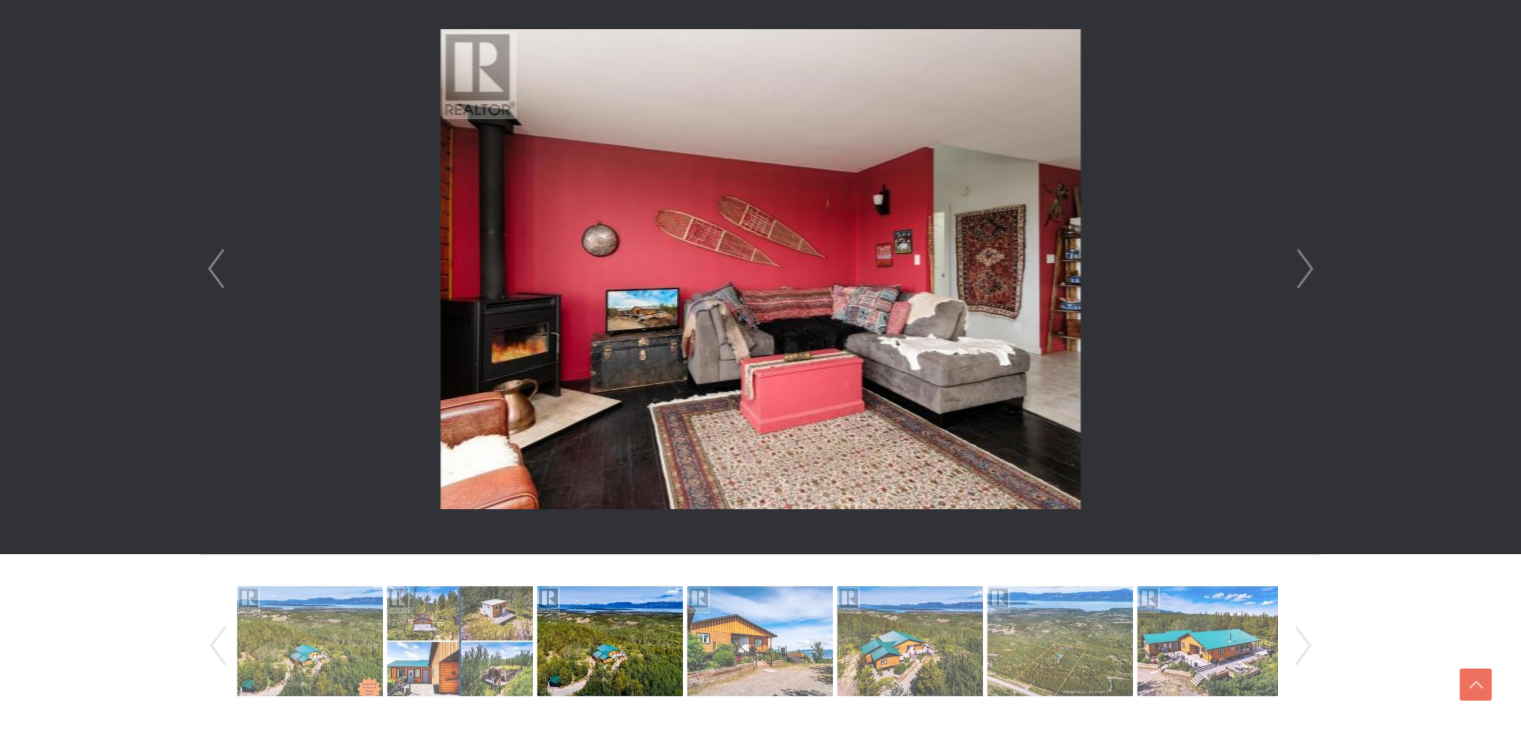 click on "Next" at bounding box center [1305, 269] 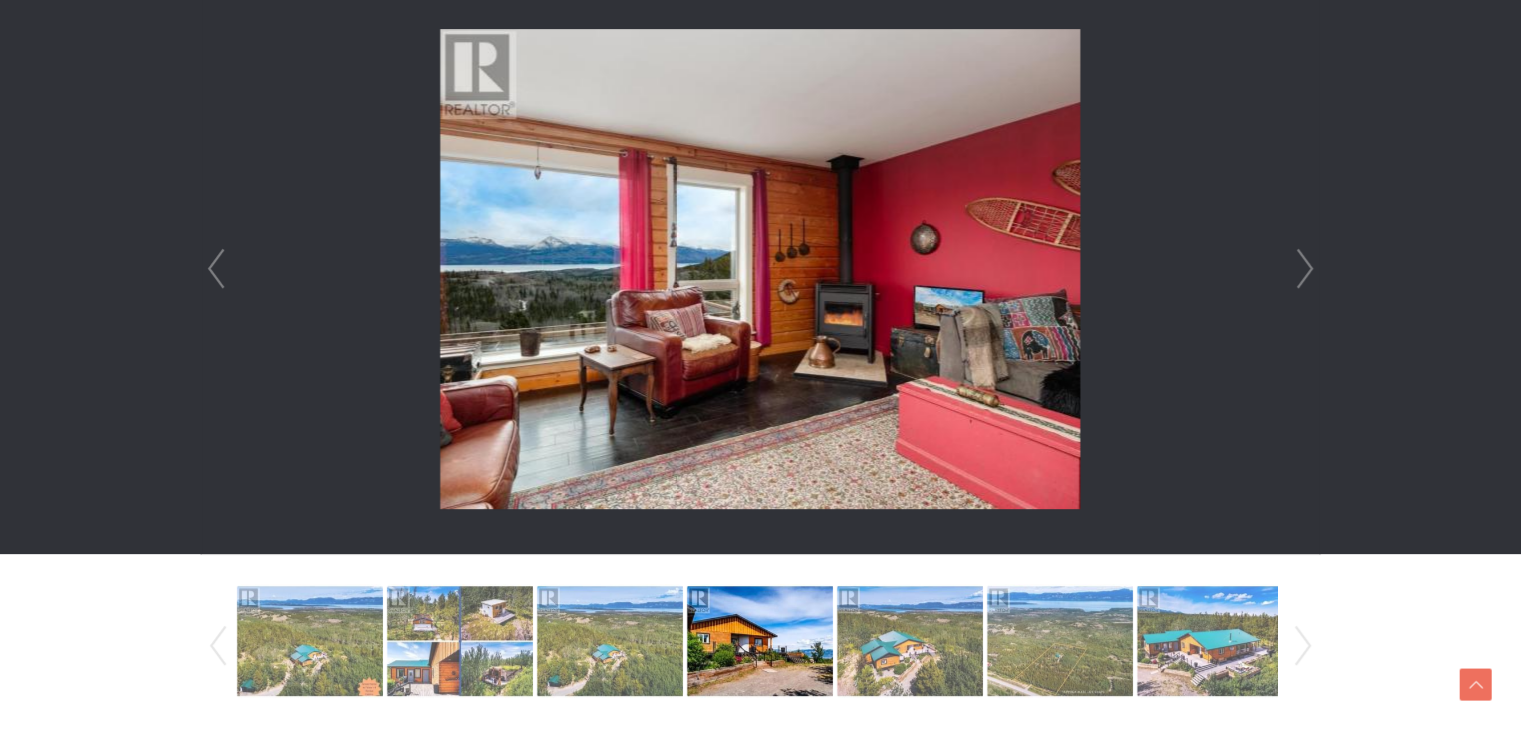 click on "Next" at bounding box center (1305, 269) 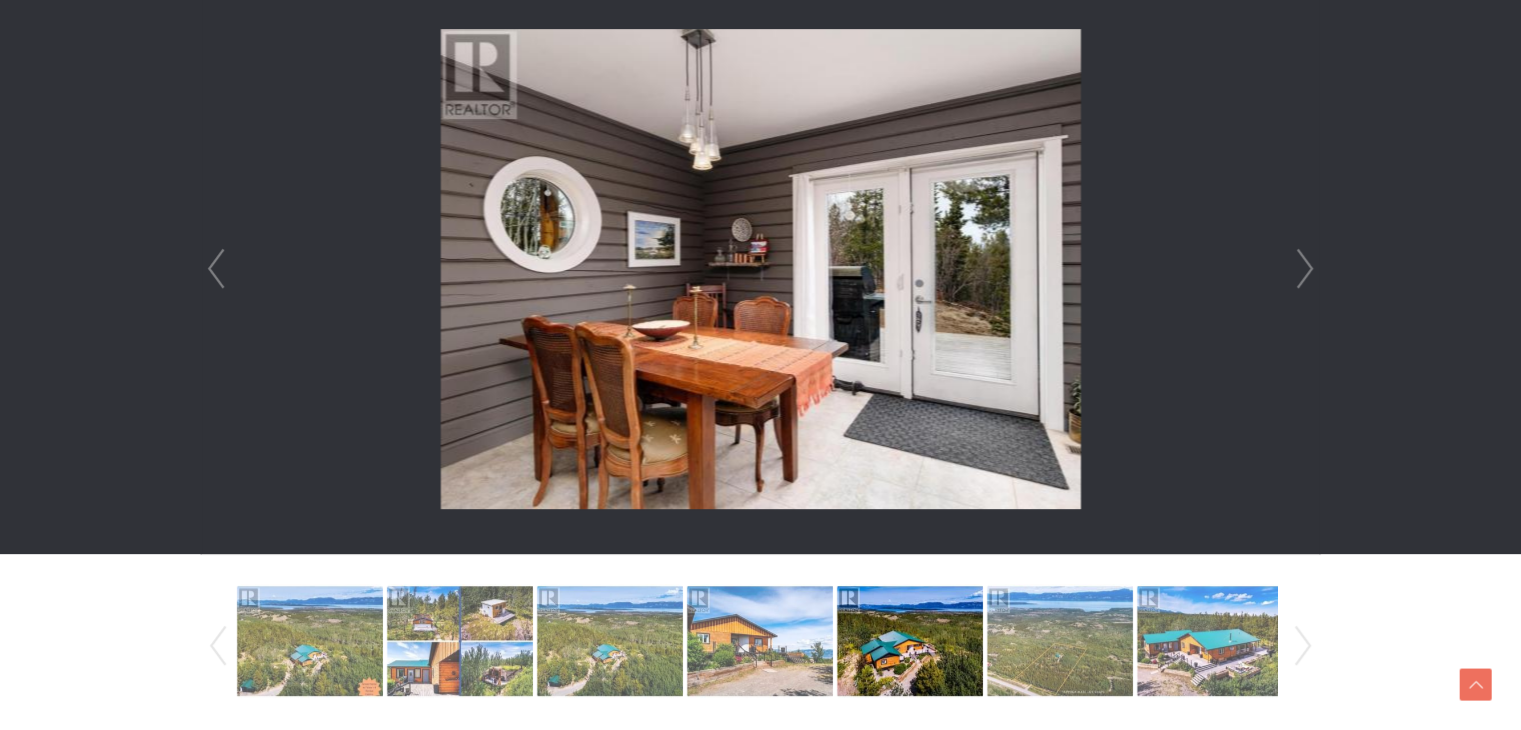 click on "Next" at bounding box center [1305, 269] 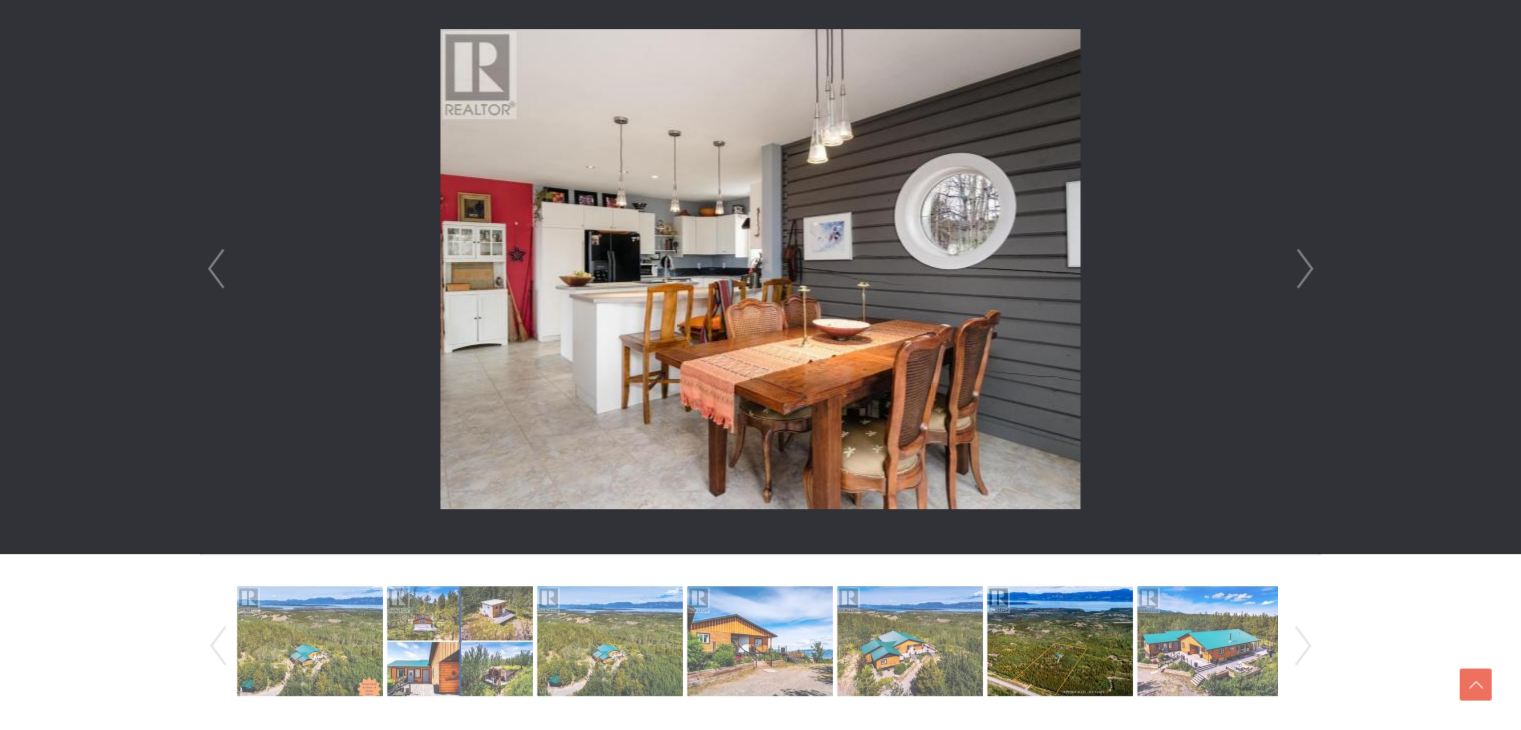 click on "Next" at bounding box center (1305, 269) 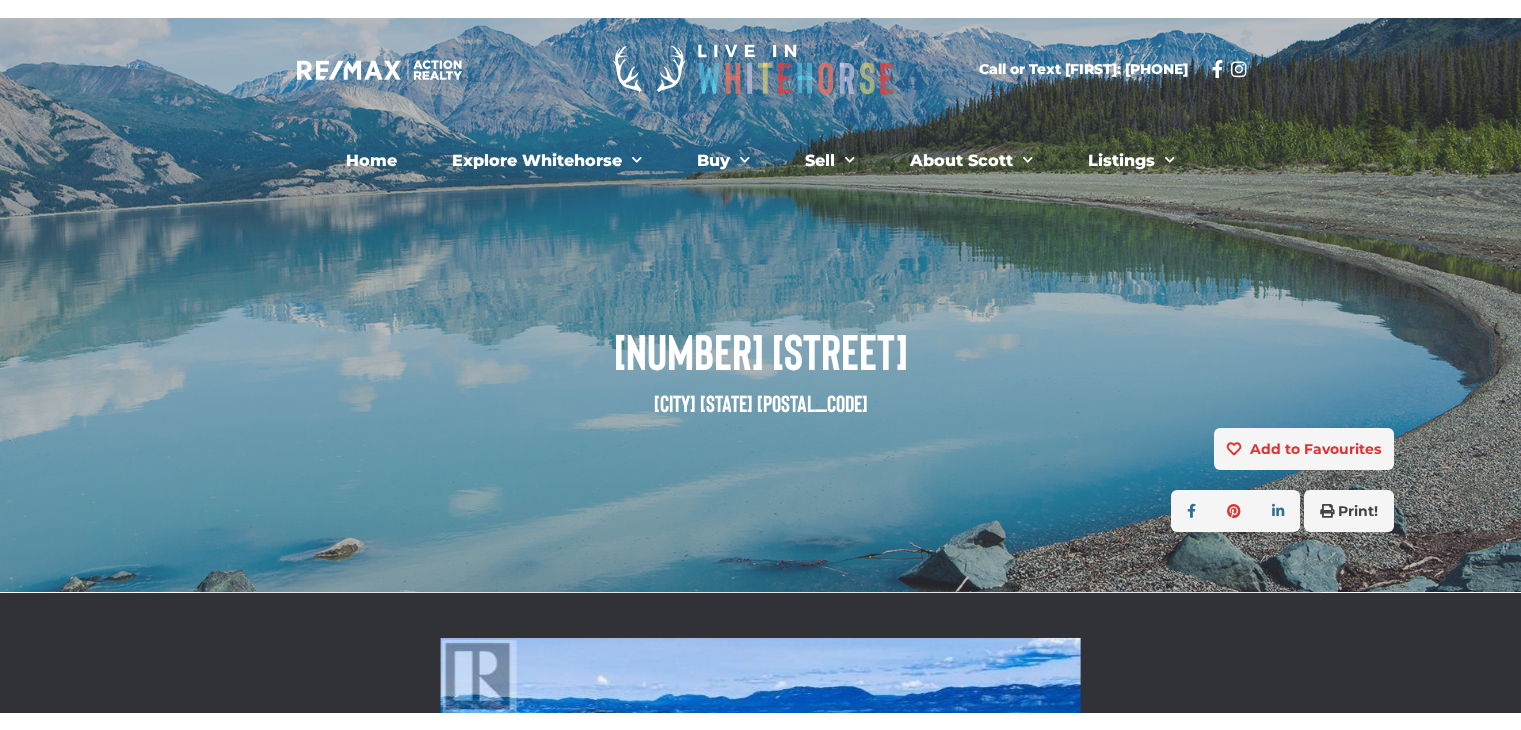 scroll, scrollTop: 0, scrollLeft: 0, axis: both 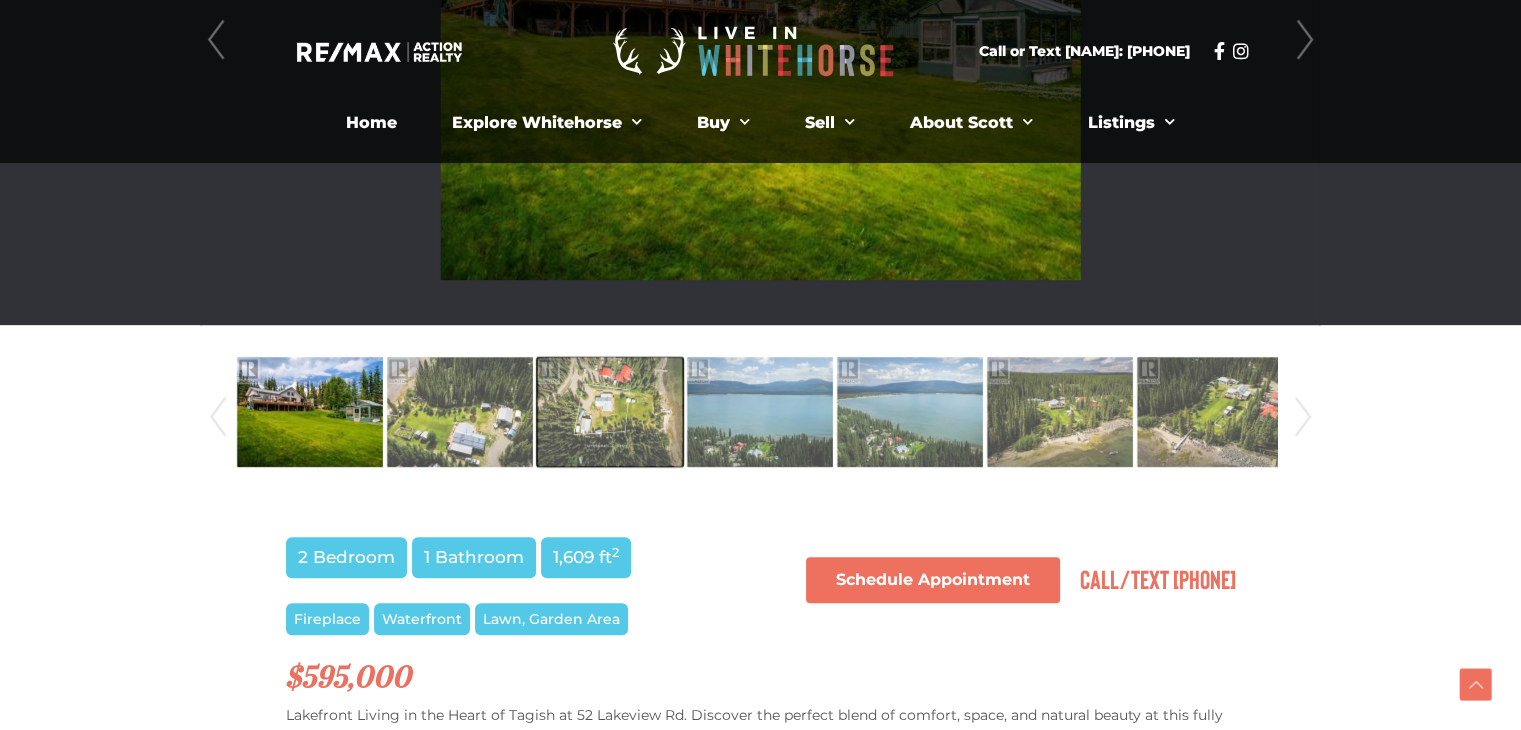 click at bounding box center (610, 412) 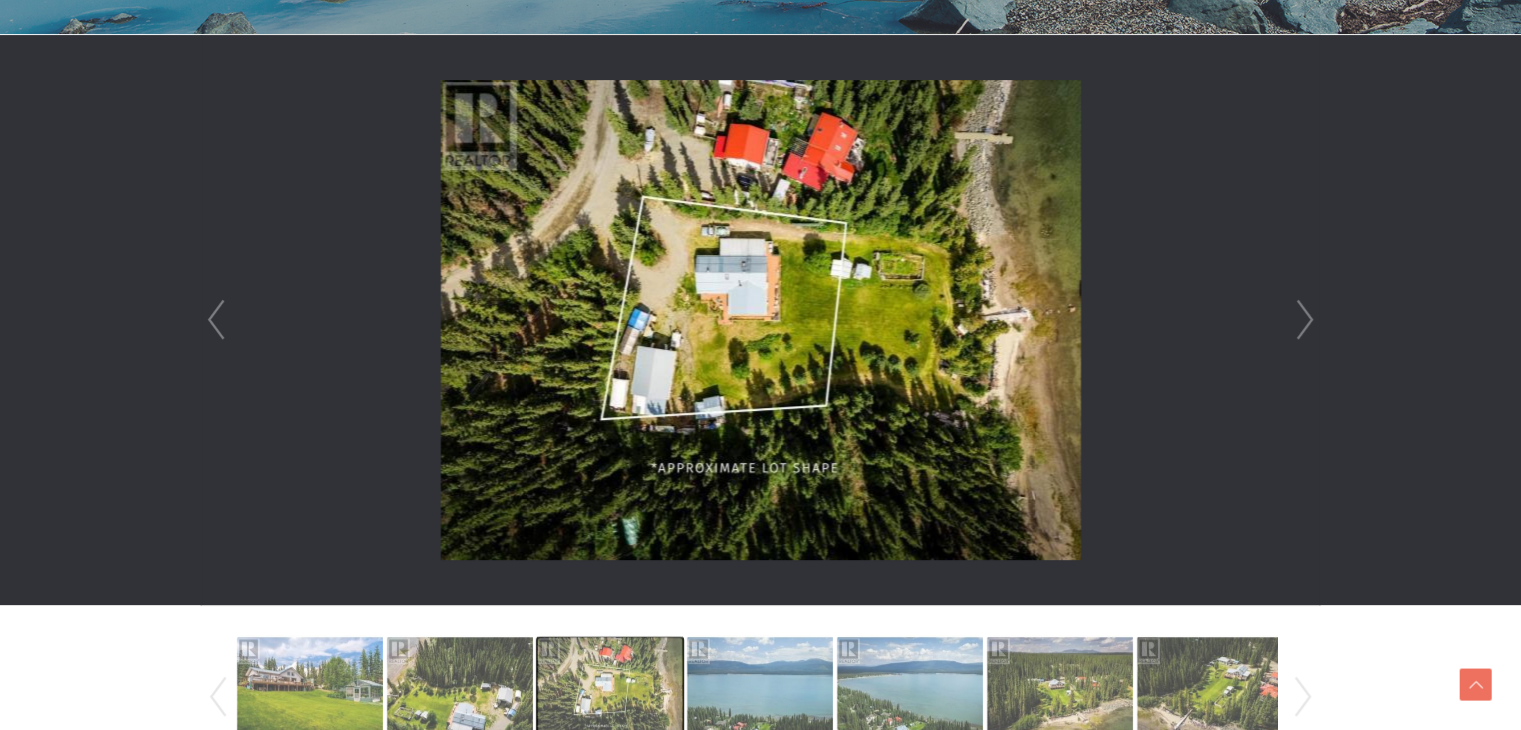 scroll, scrollTop: 568, scrollLeft: 0, axis: vertical 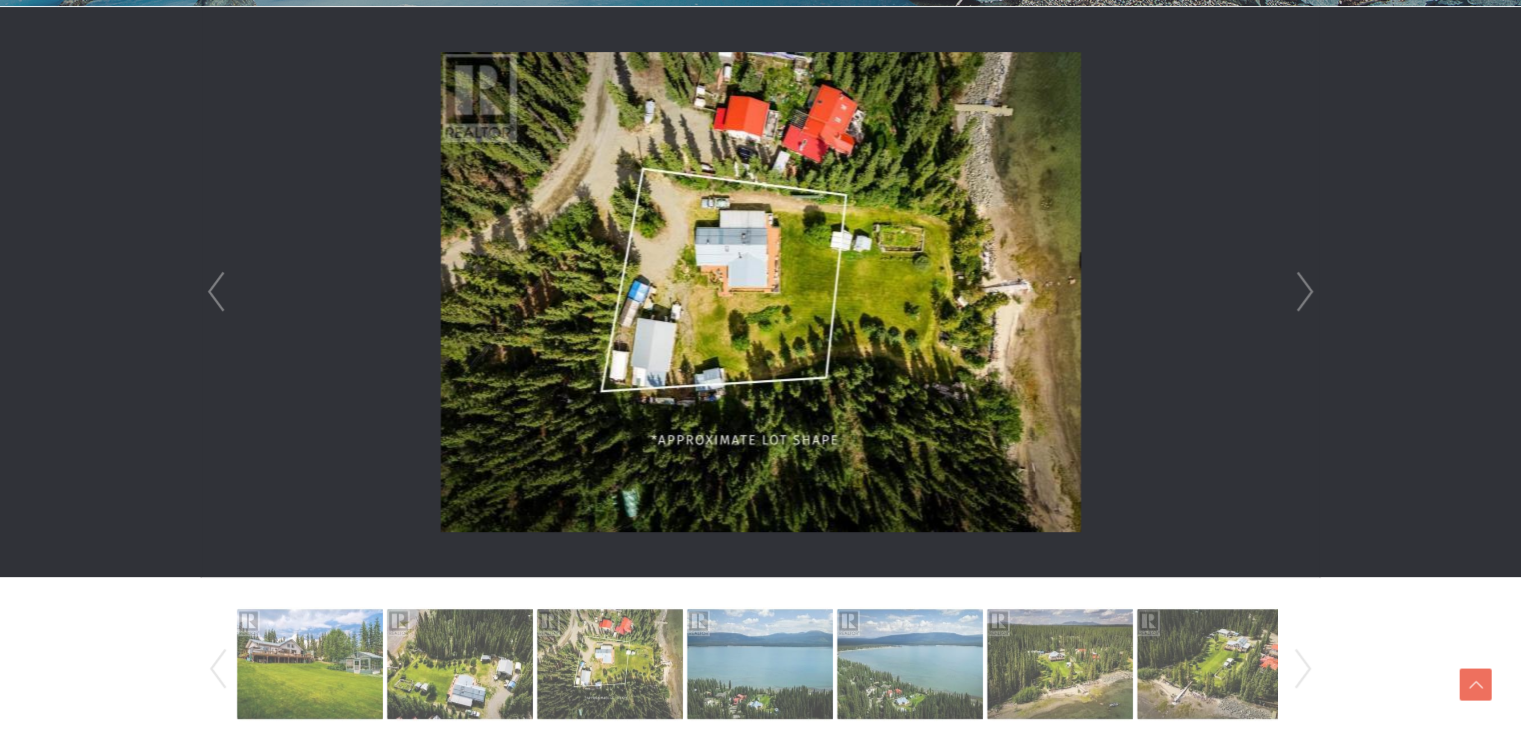 click on "Next" at bounding box center [1305, 292] 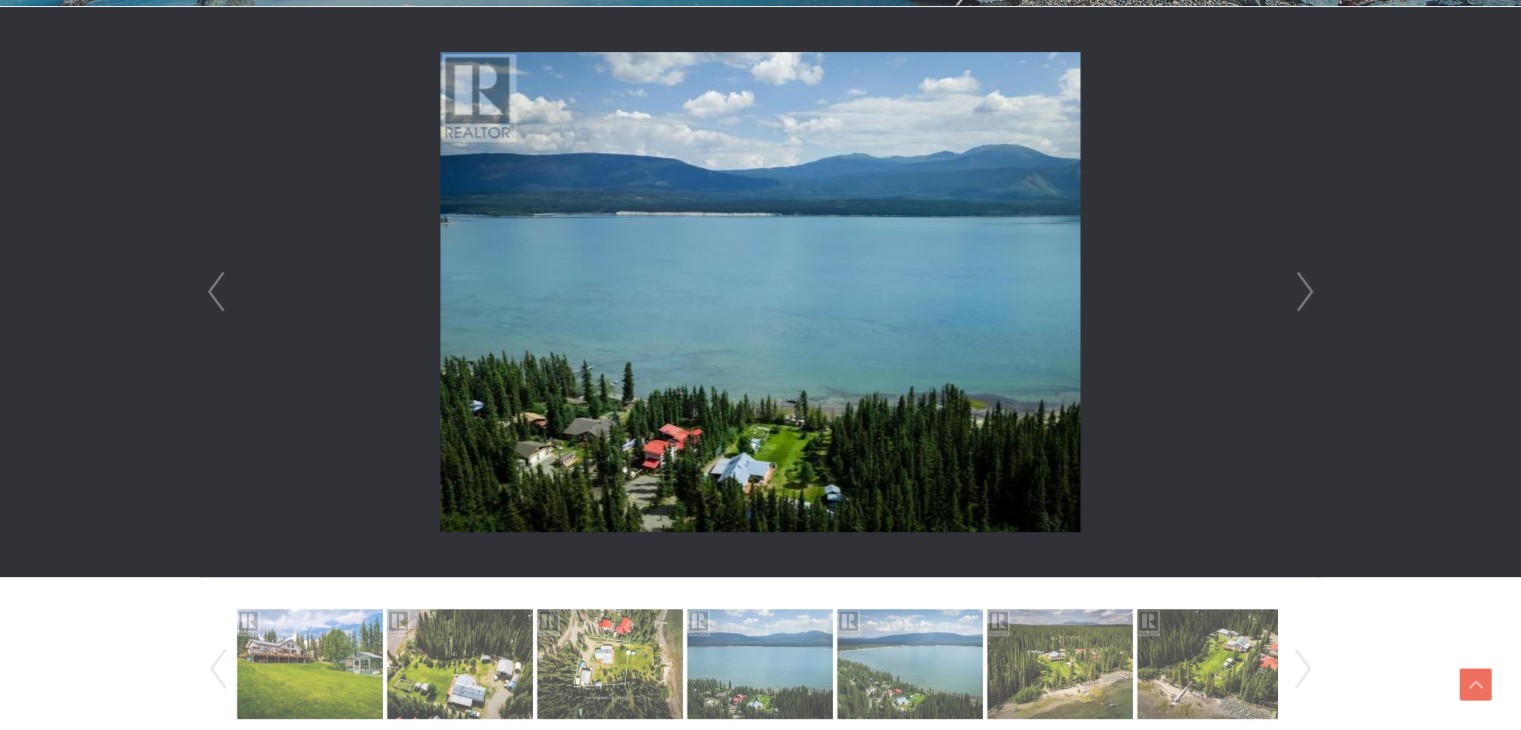 click on "Next" at bounding box center [1305, 292] 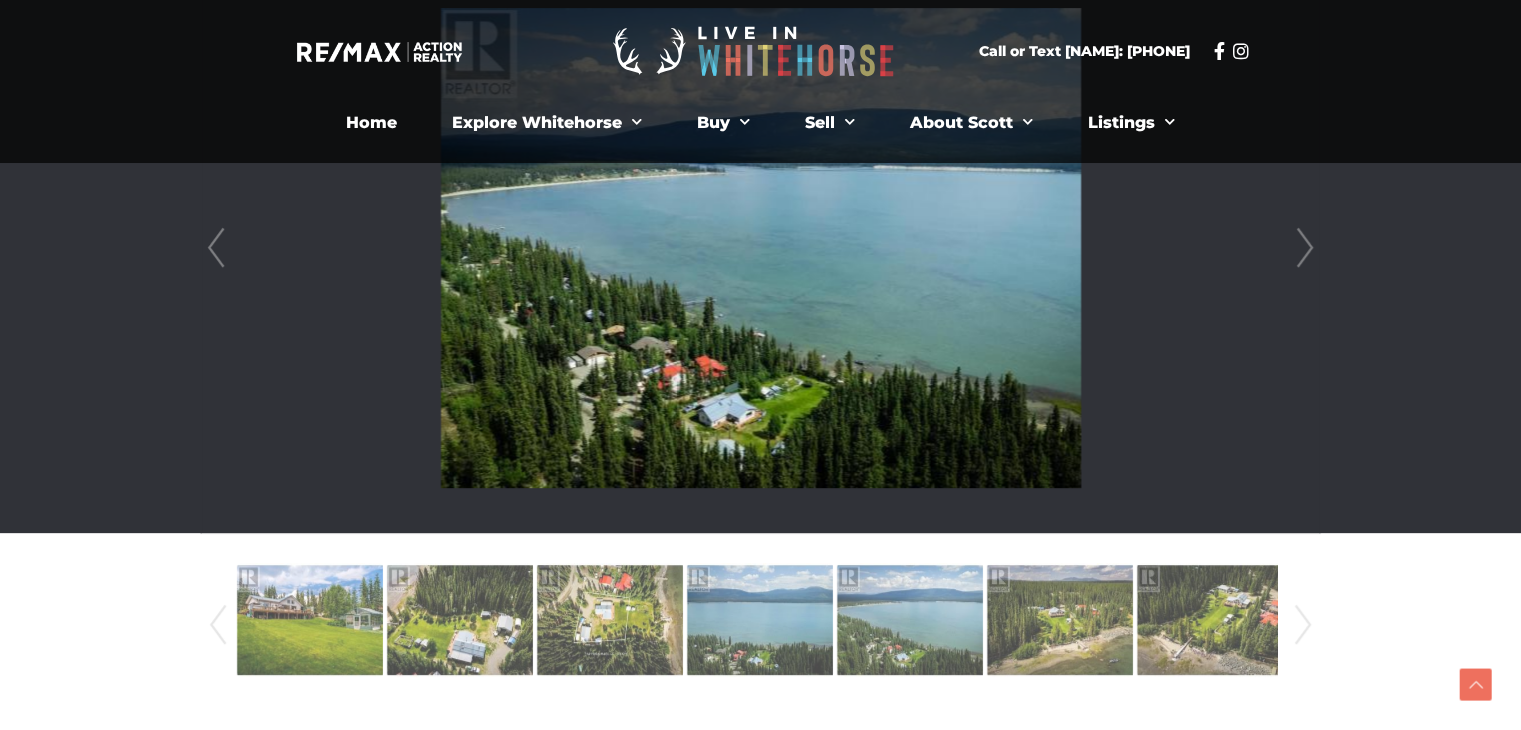 scroll, scrollTop: 613, scrollLeft: 0, axis: vertical 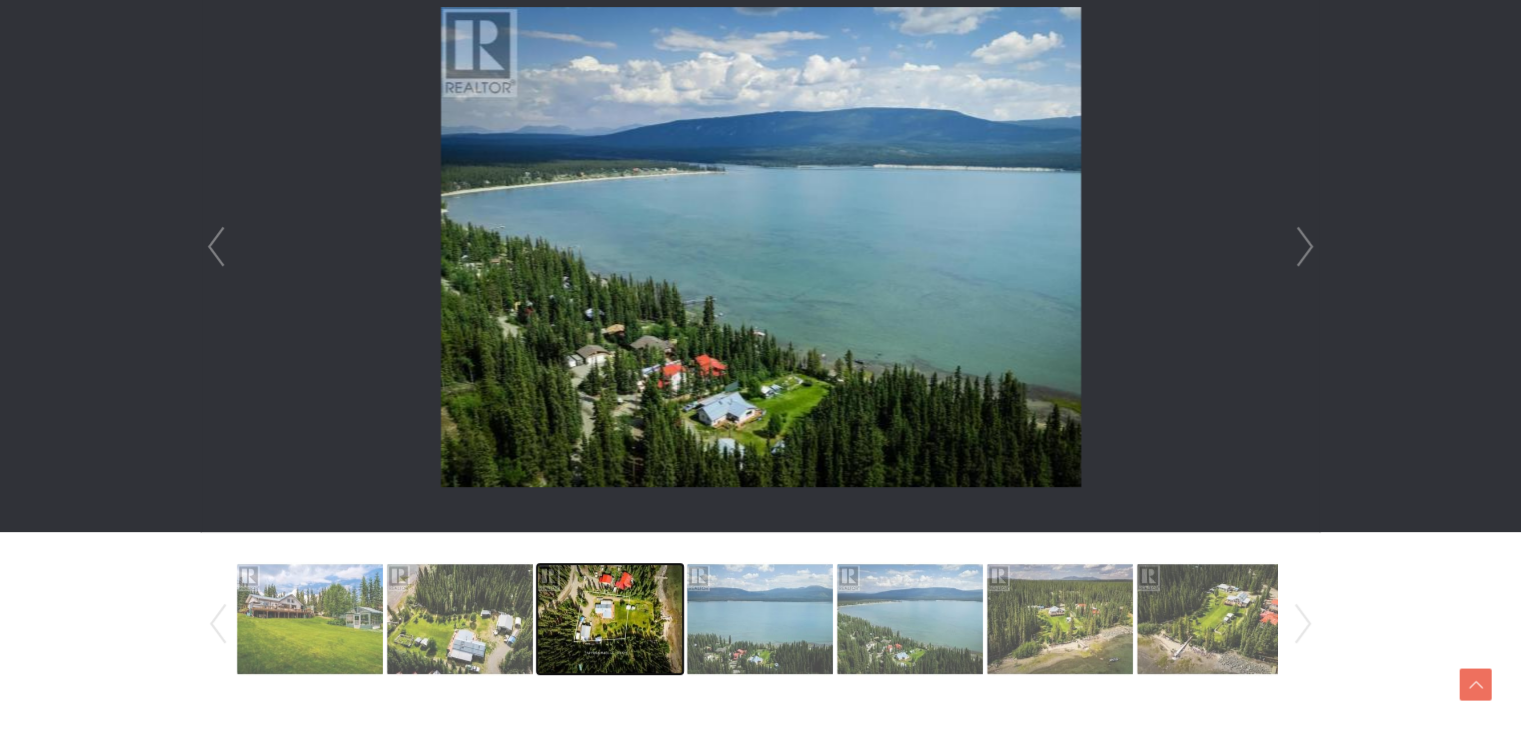 click at bounding box center (610, 619) 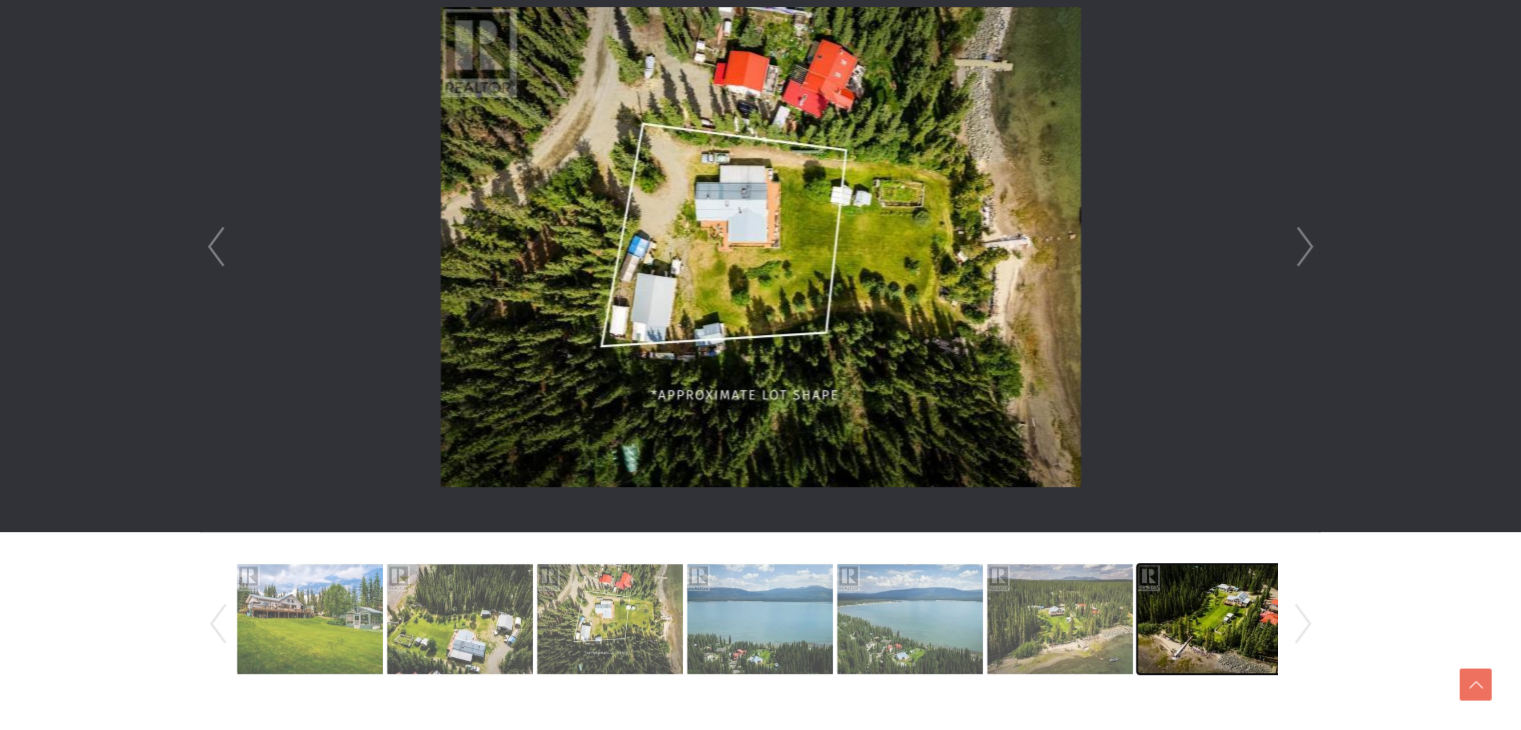 click at bounding box center (1210, 619) 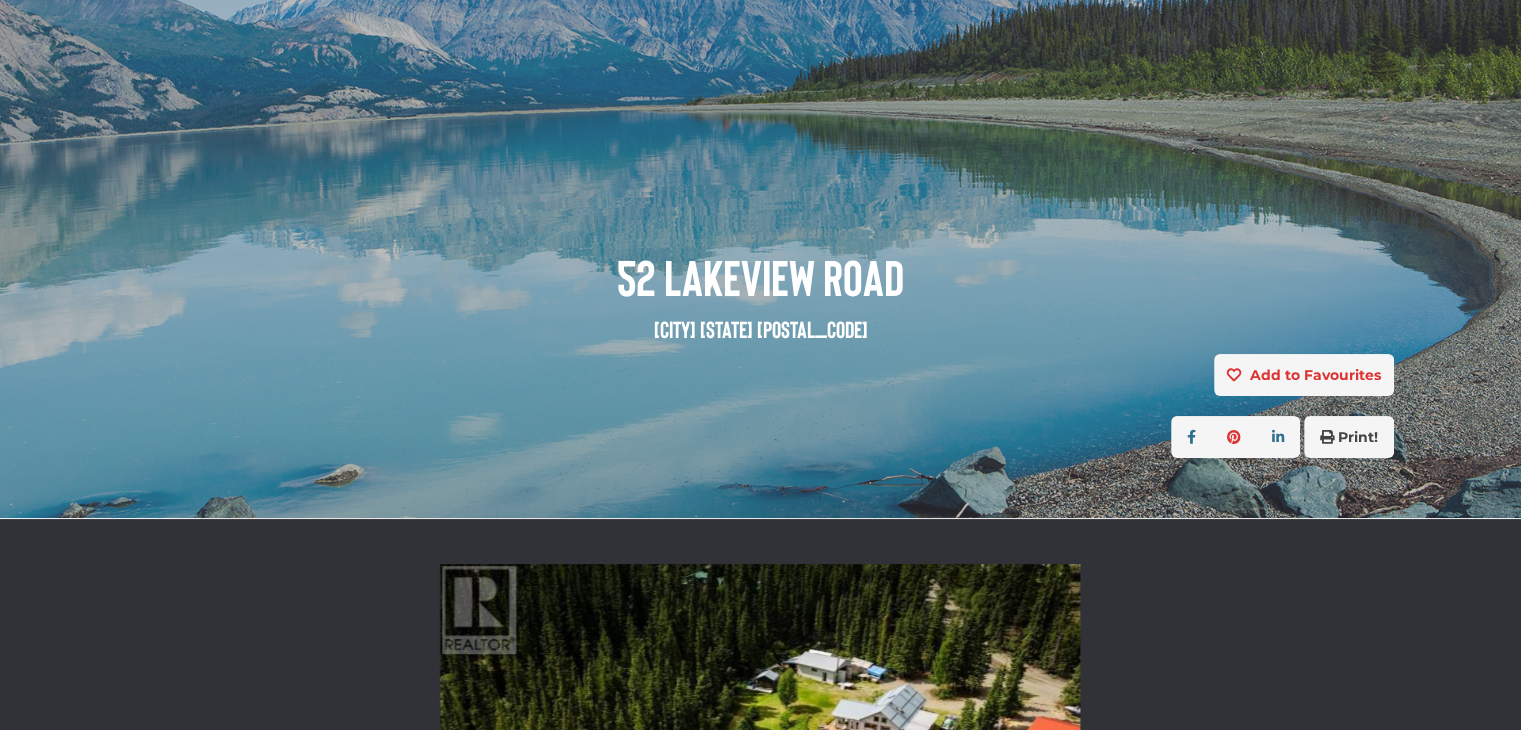 scroll, scrollTop: 0, scrollLeft: 0, axis: both 